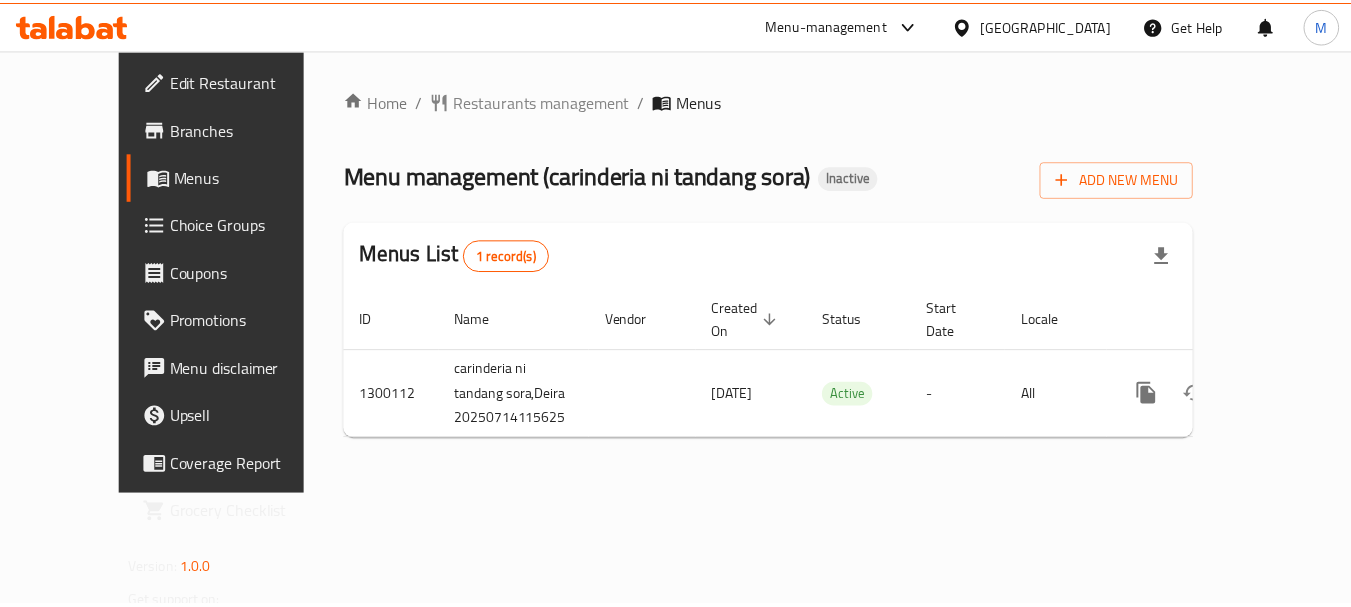 scroll, scrollTop: 0, scrollLeft: 0, axis: both 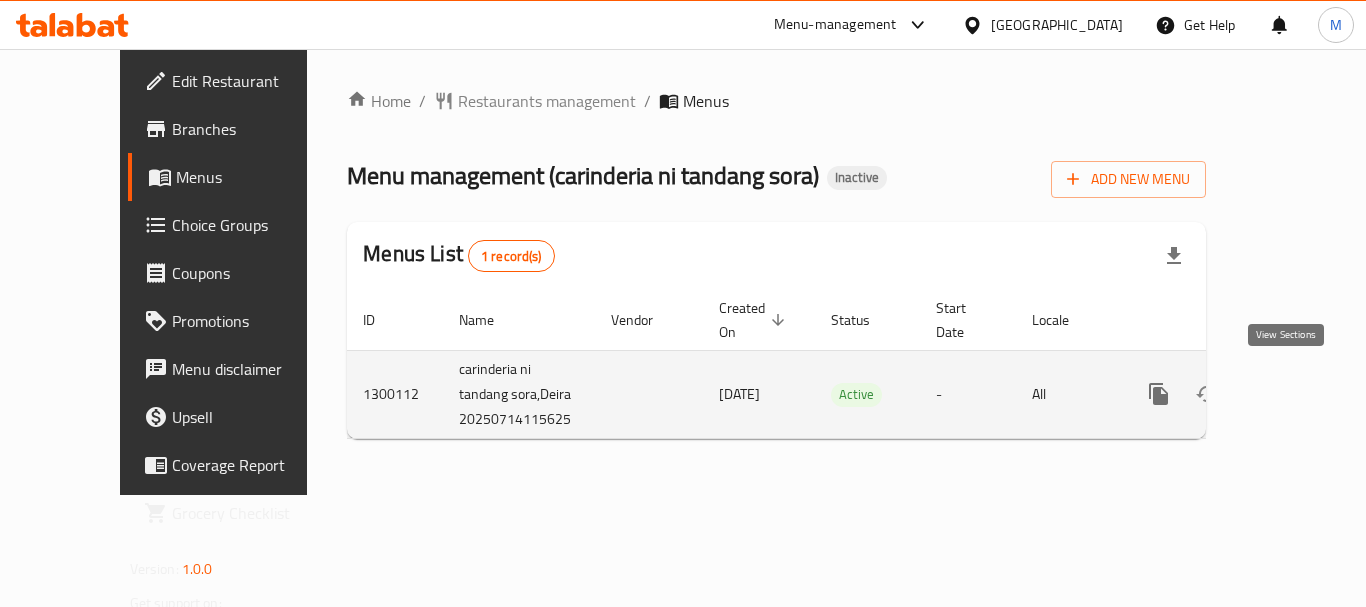 click 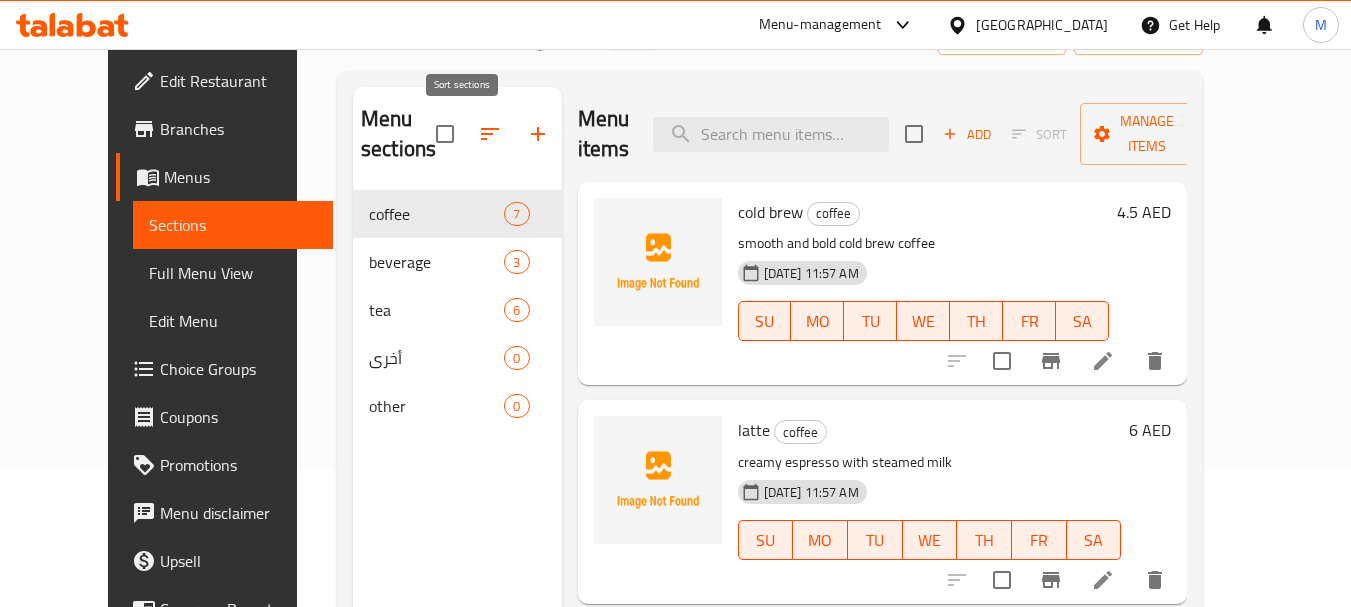 scroll, scrollTop: 0, scrollLeft: 0, axis: both 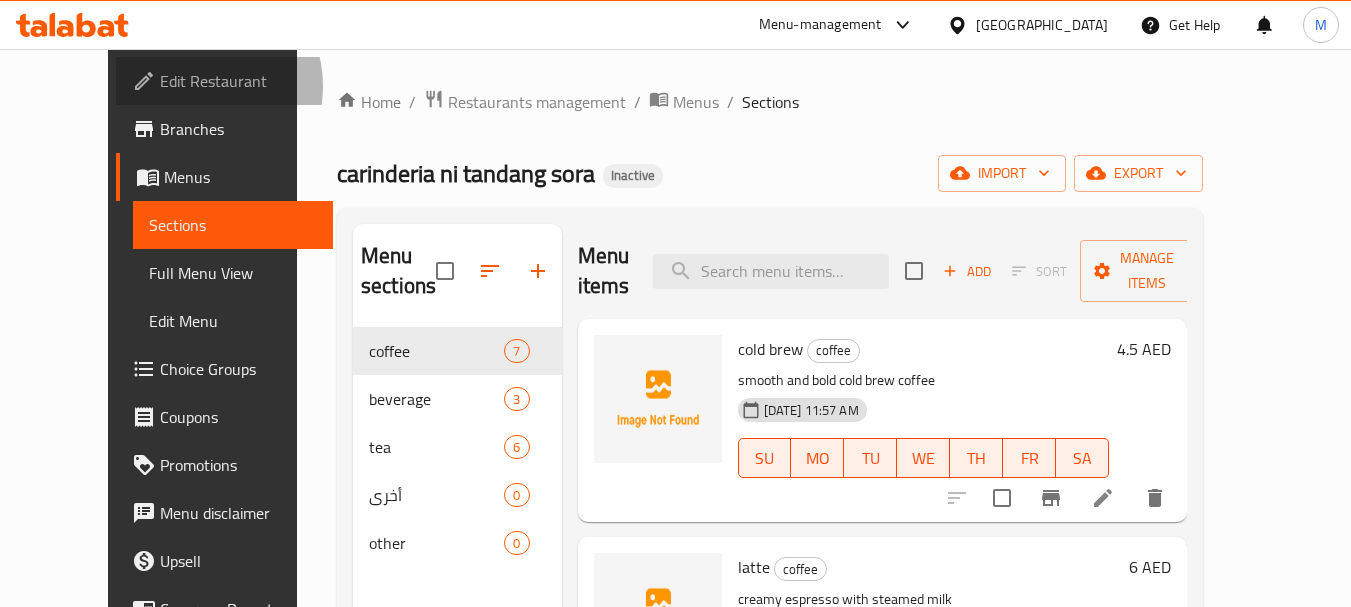 click on "Edit Restaurant" at bounding box center (239, 81) 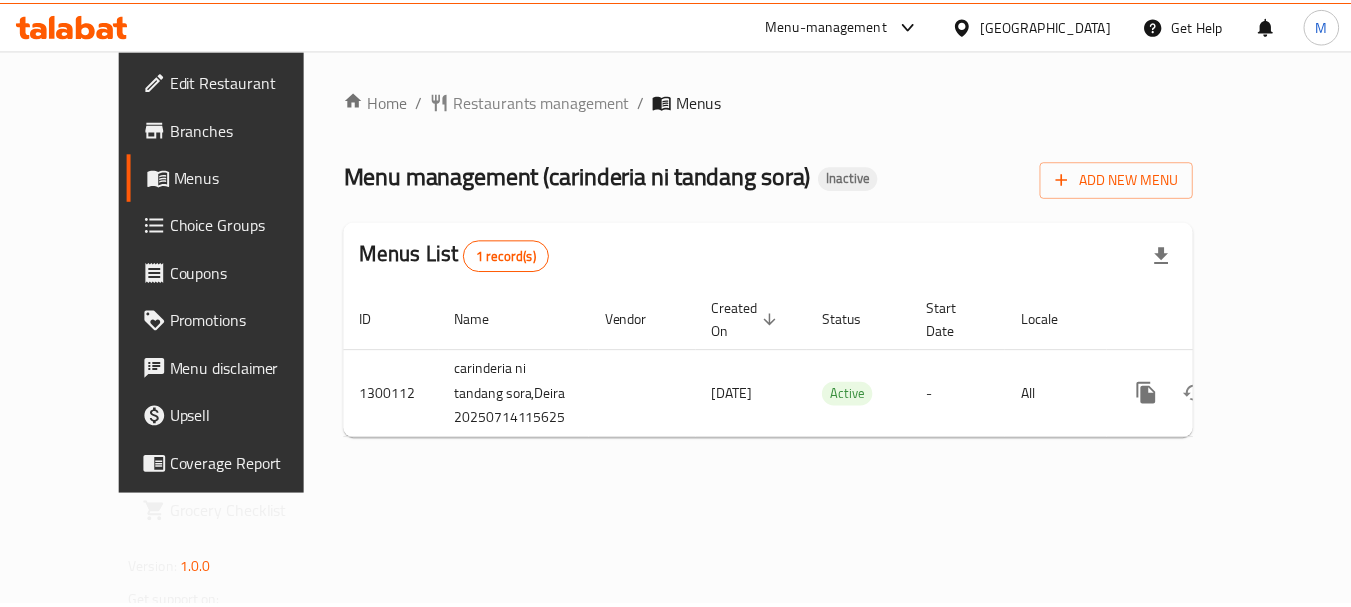 scroll, scrollTop: 0, scrollLeft: 0, axis: both 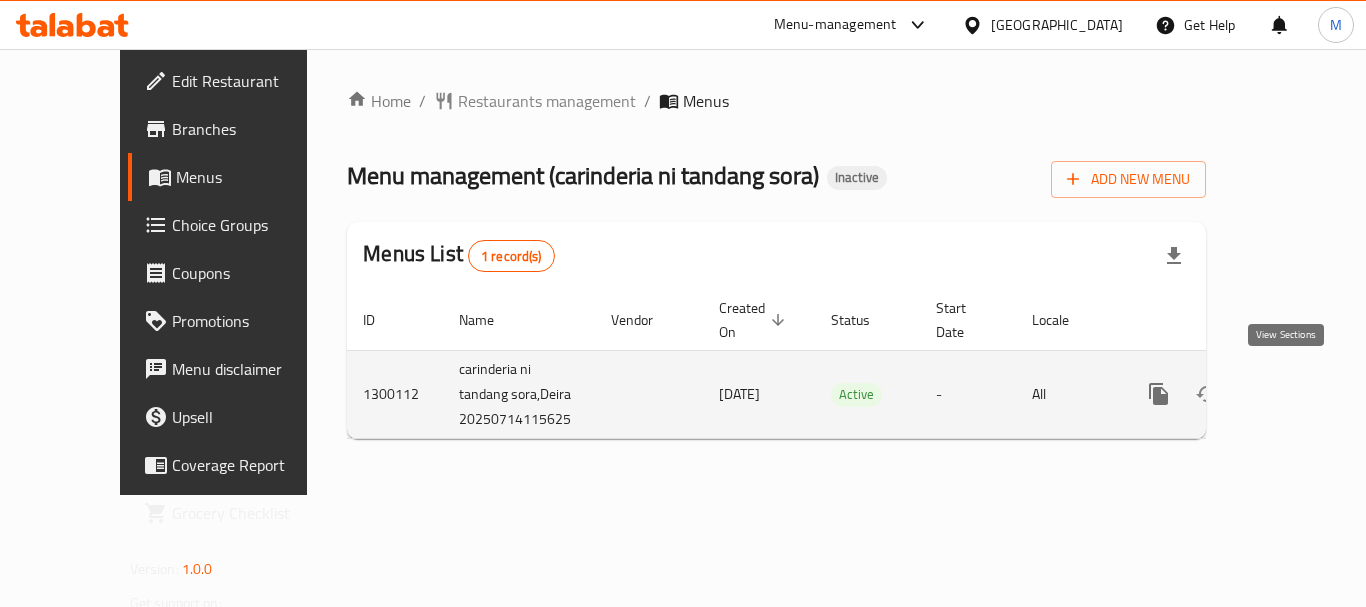click at bounding box center [1303, 394] 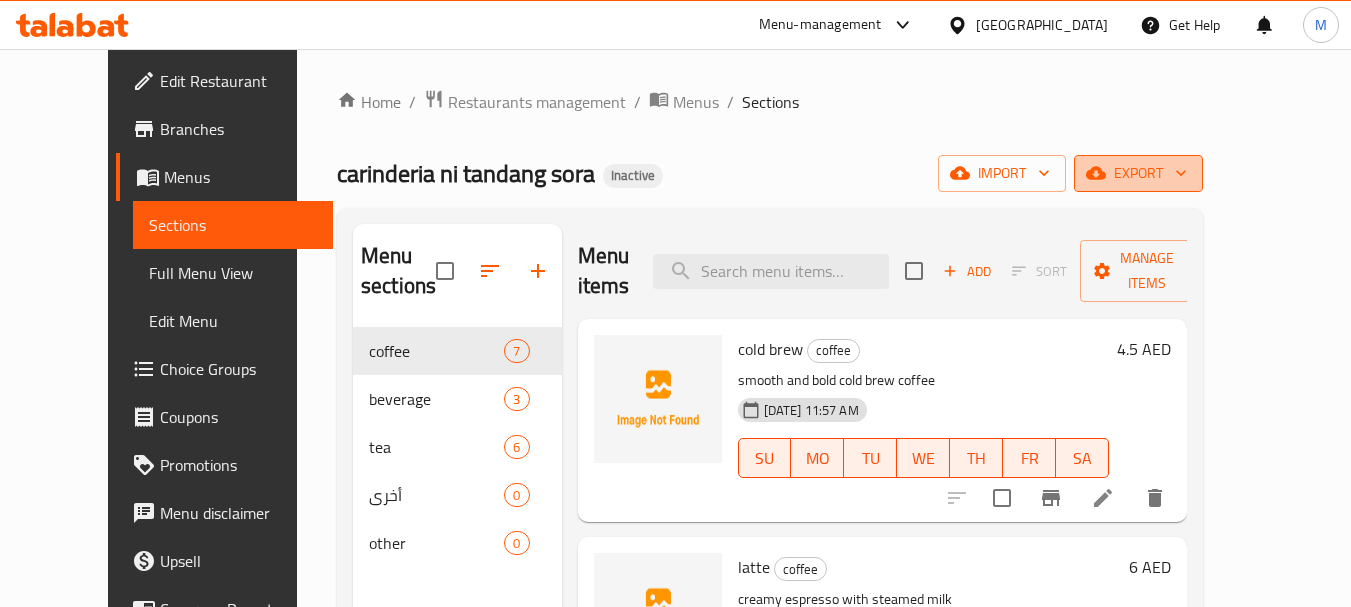 click on "export" at bounding box center [1138, 173] 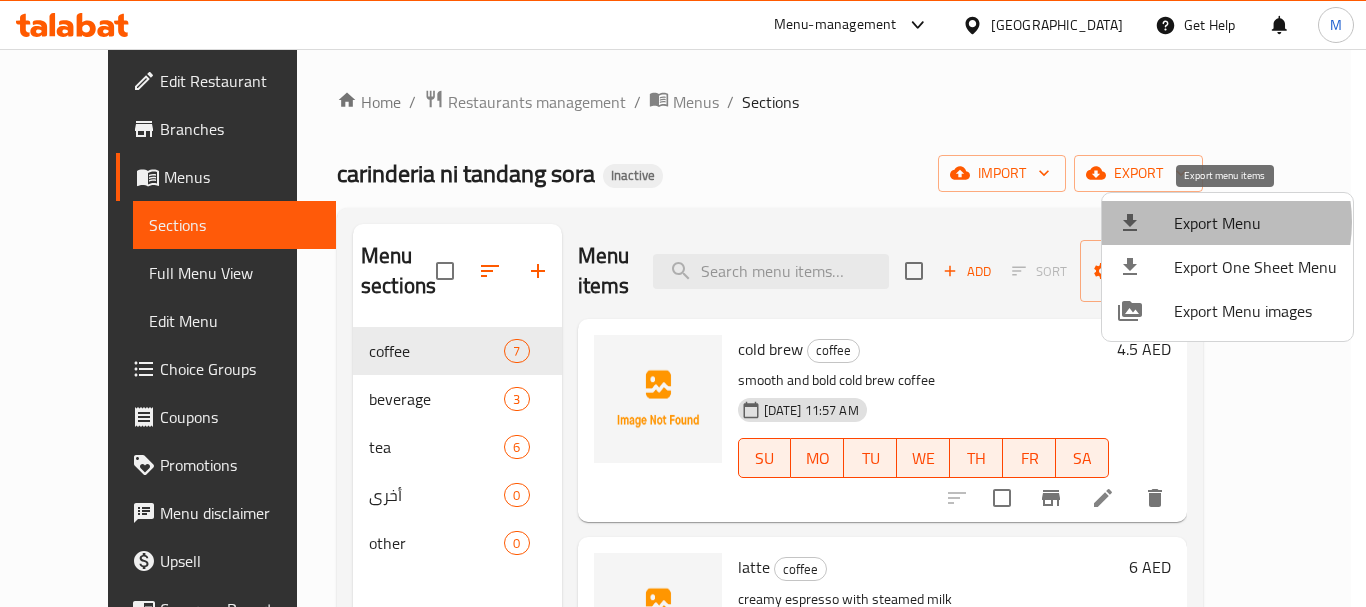 click on "Export Menu" at bounding box center (1255, 223) 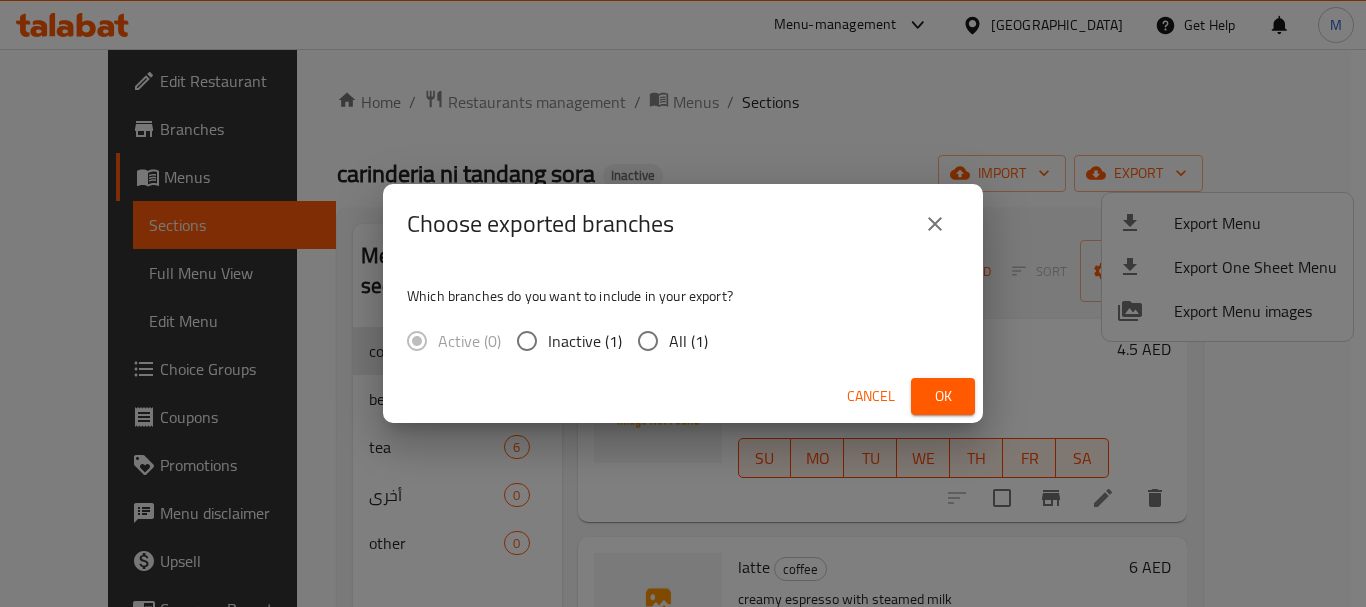 click on "All (1)" at bounding box center (688, 341) 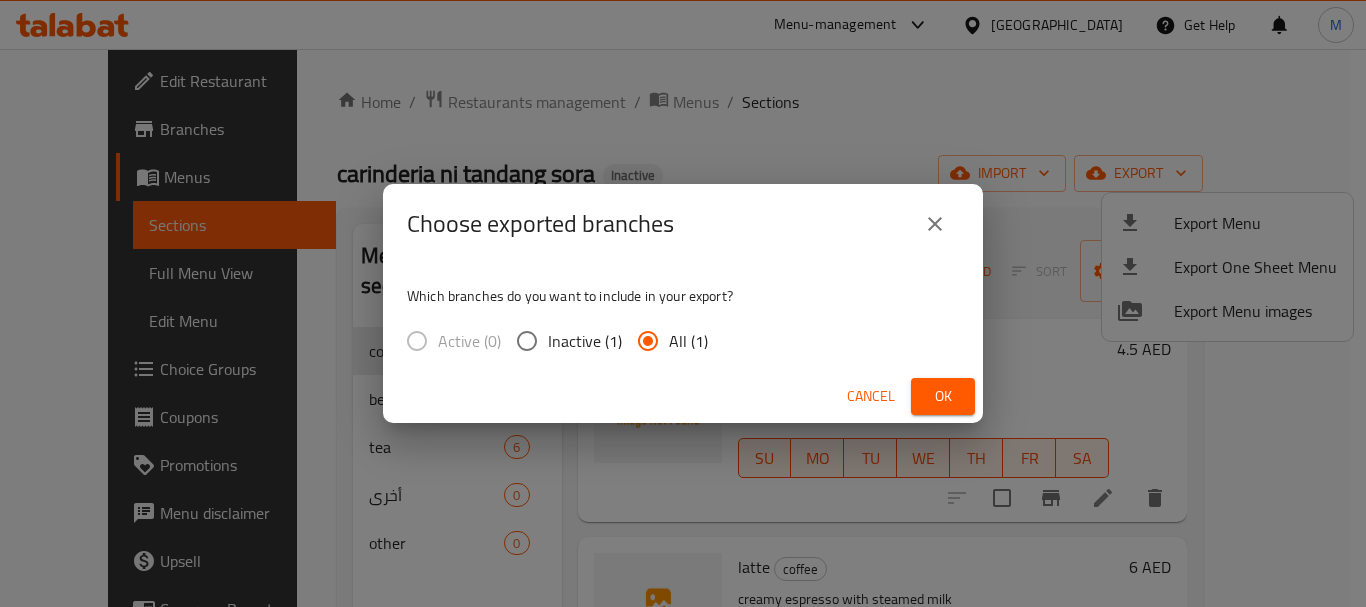 click on "Ok" at bounding box center (943, 396) 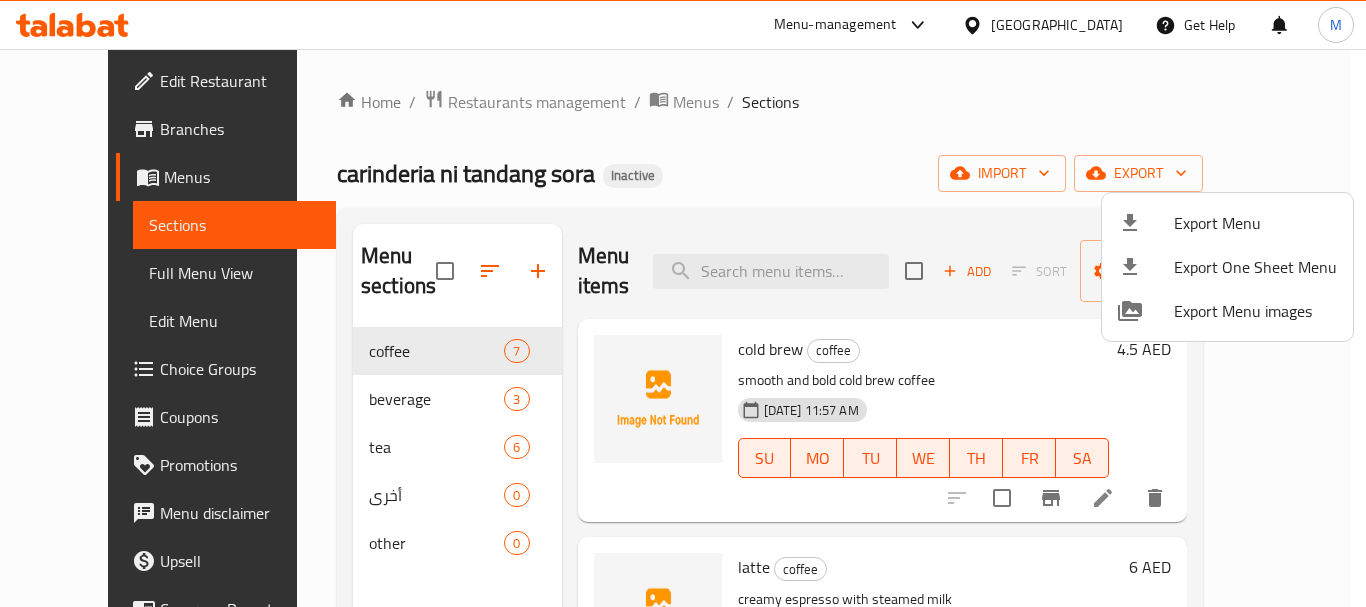 click at bounding box center [683, 303] 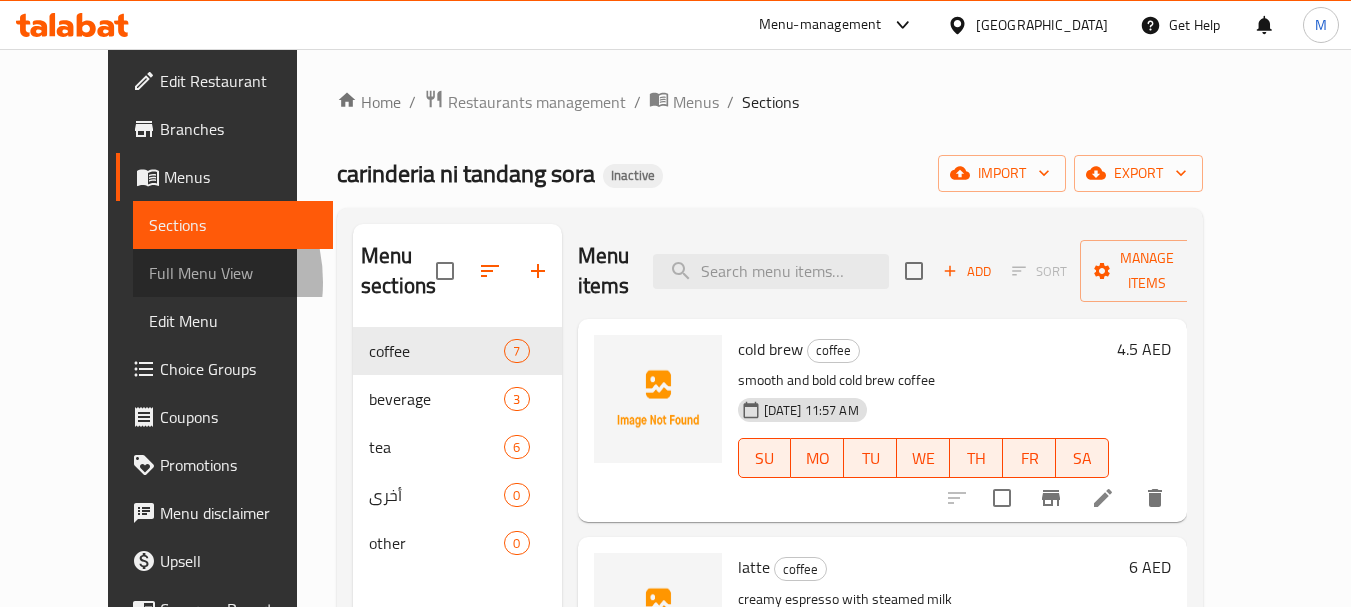 click on "Full Menu View" at bounding box center (233, 273) 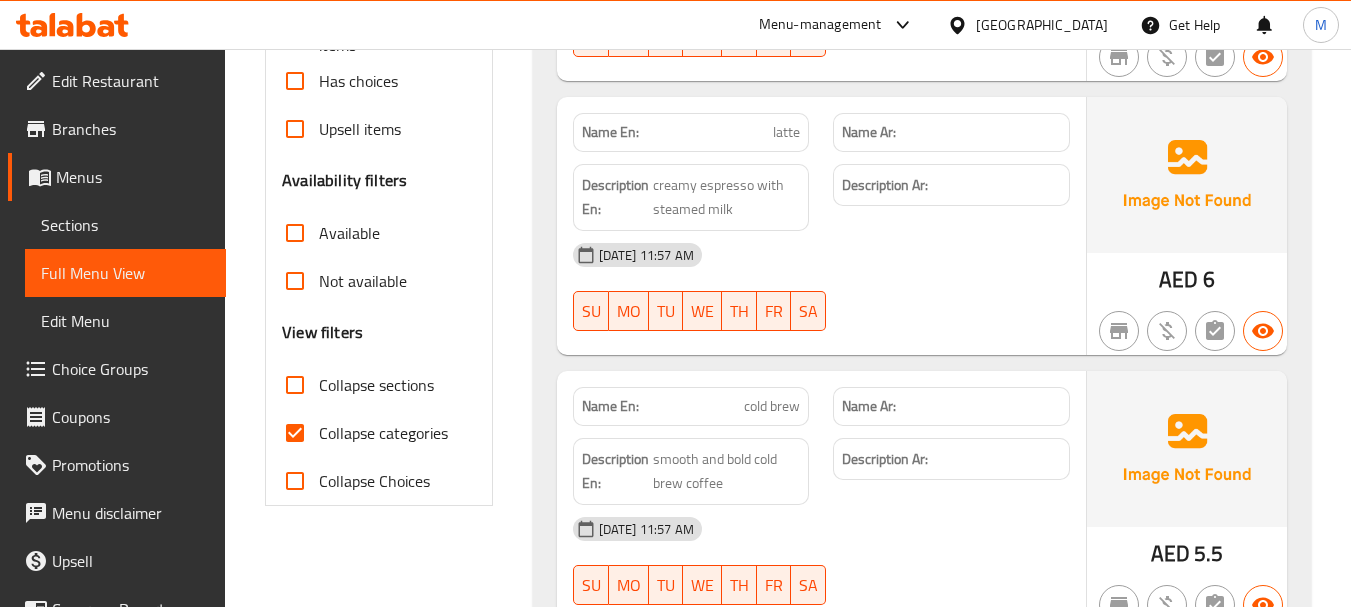 scroll, scrollTop: 700, scrollLeft: 0, axis: vertical 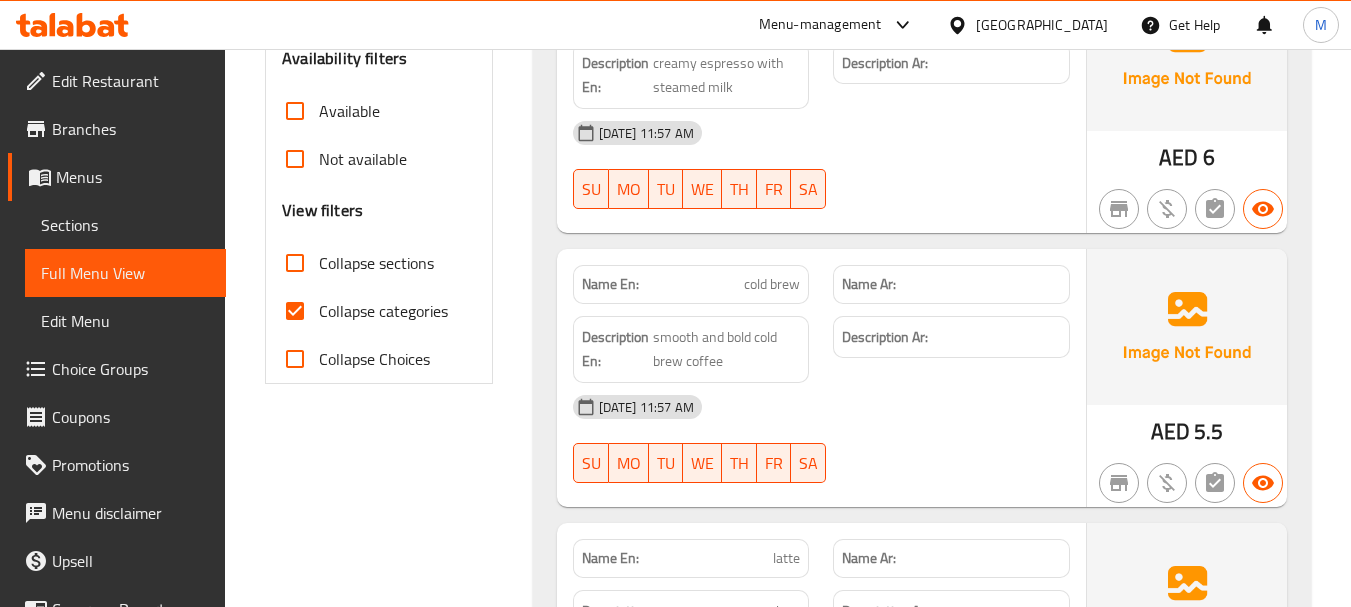 click on "Collapse categories" at bounding box center (383, 311) 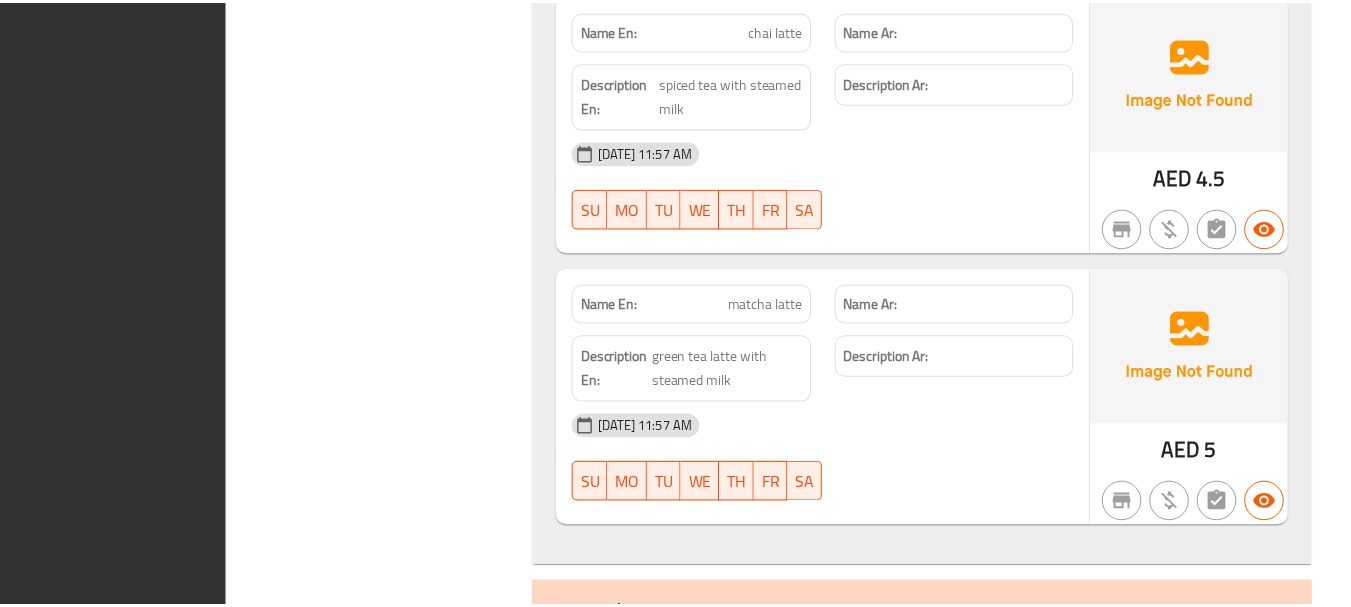scroll, scrollTop: 4690, scrollLeft: 0, axis: vertical 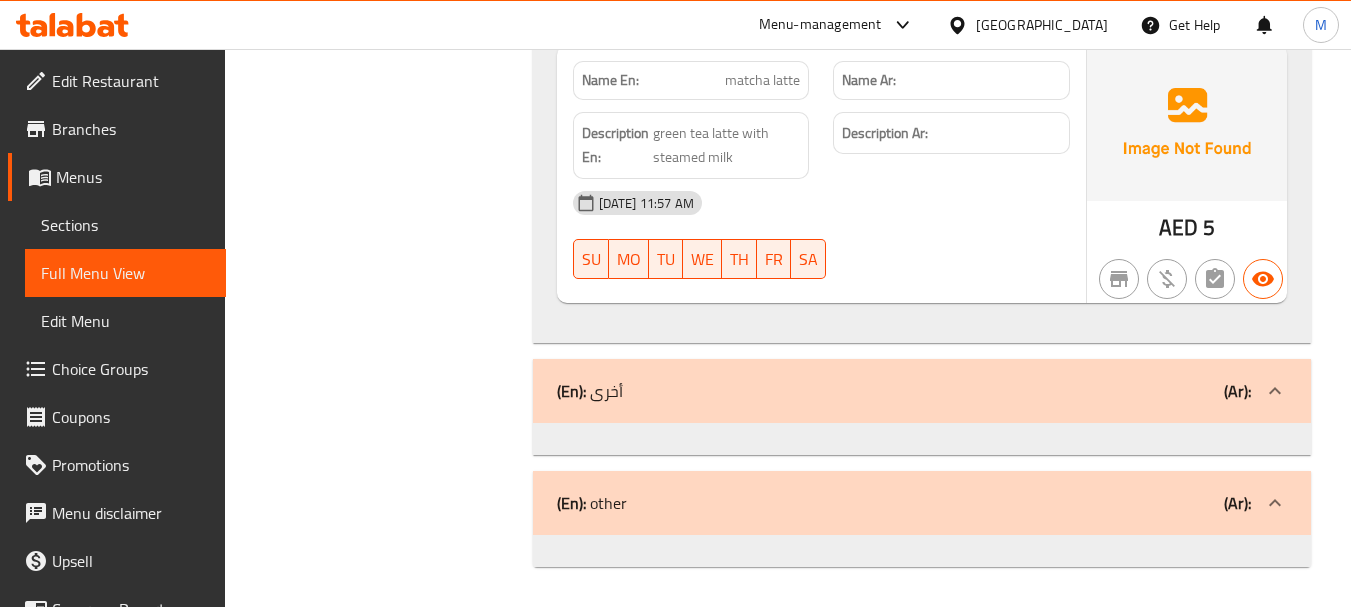 click on "Menus" at bounding box center [133, 177] 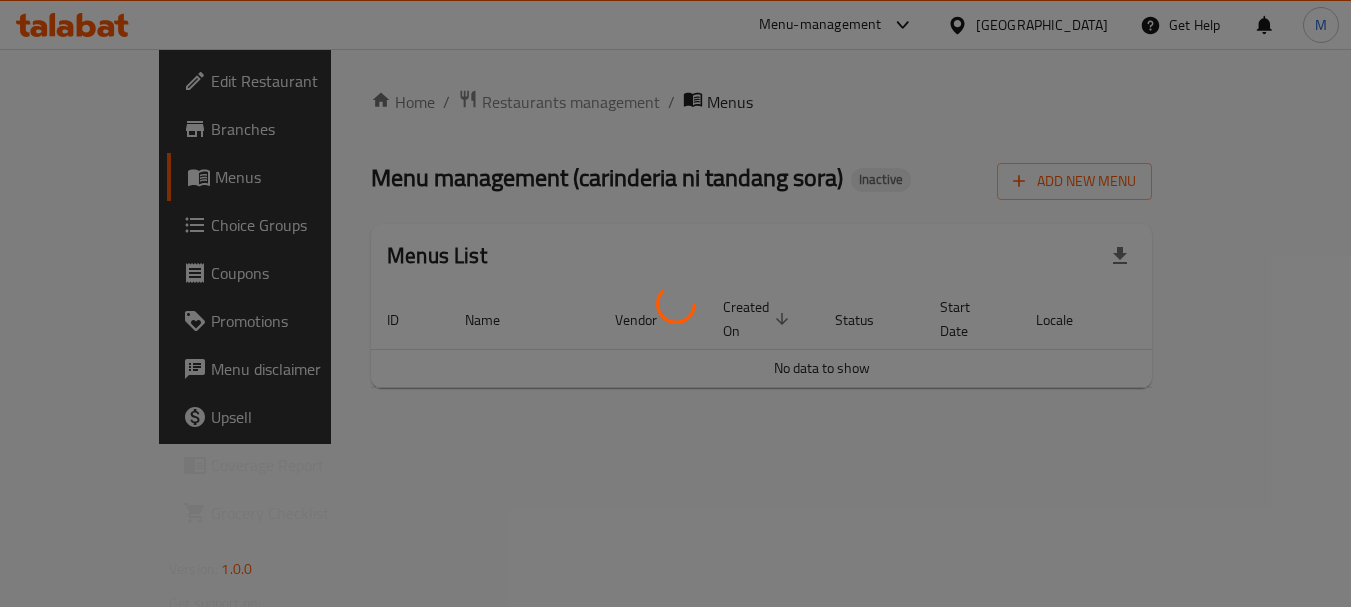 scroll, scrollTop: 0, scrollLeft: 0, axis: both 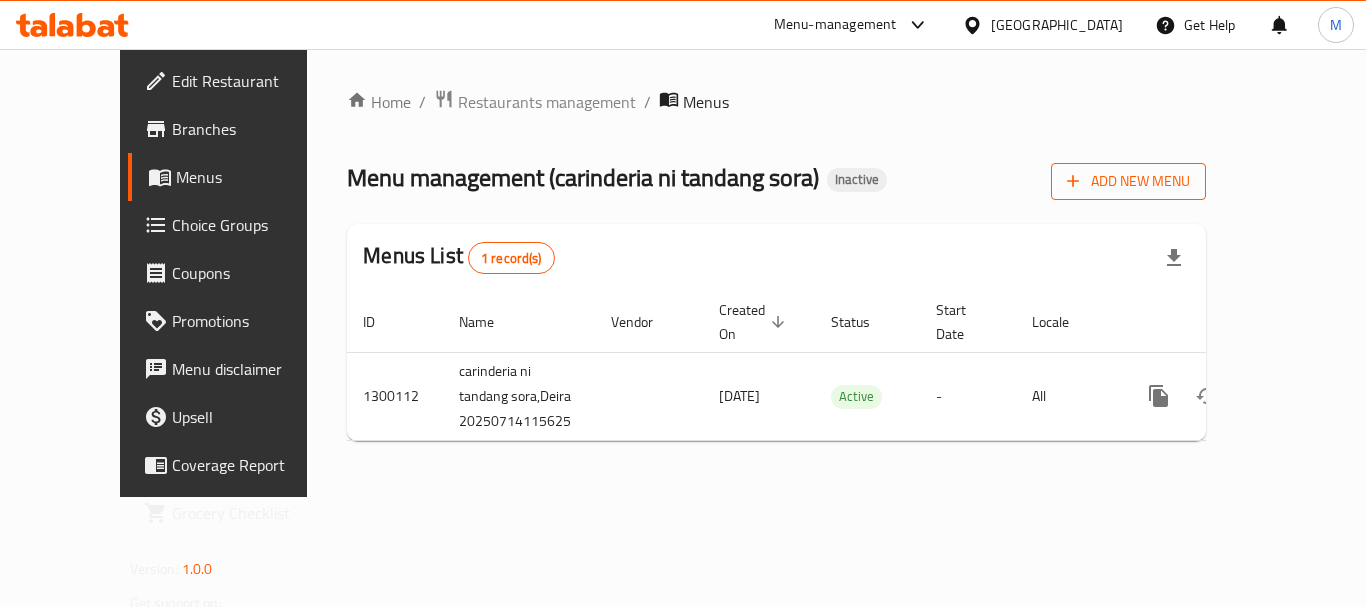 click on "Add New Menu" at bounding box center [1128, 181] 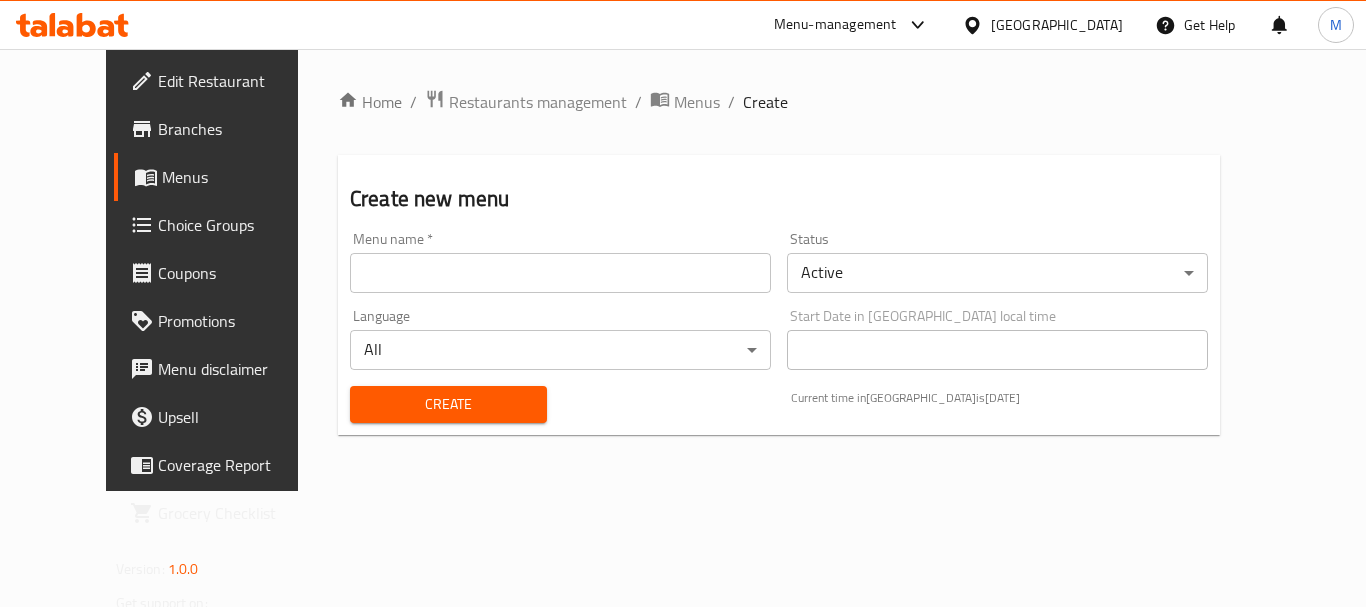 click at bounding box center [560, 273] 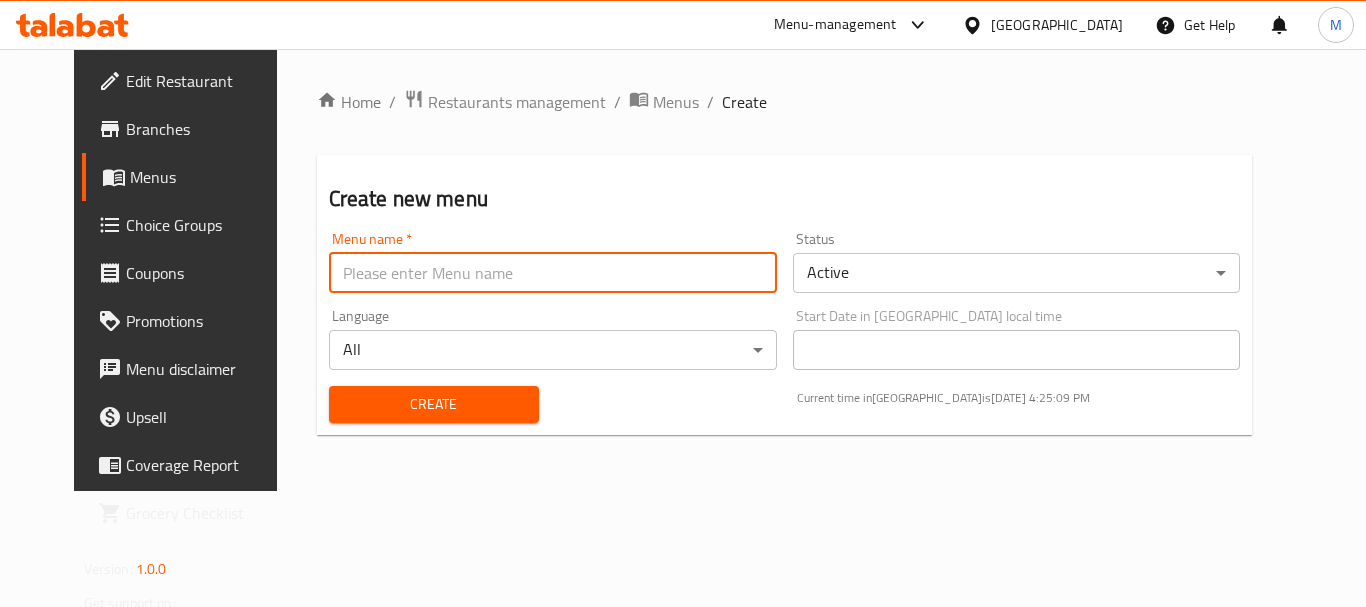 type on "1" 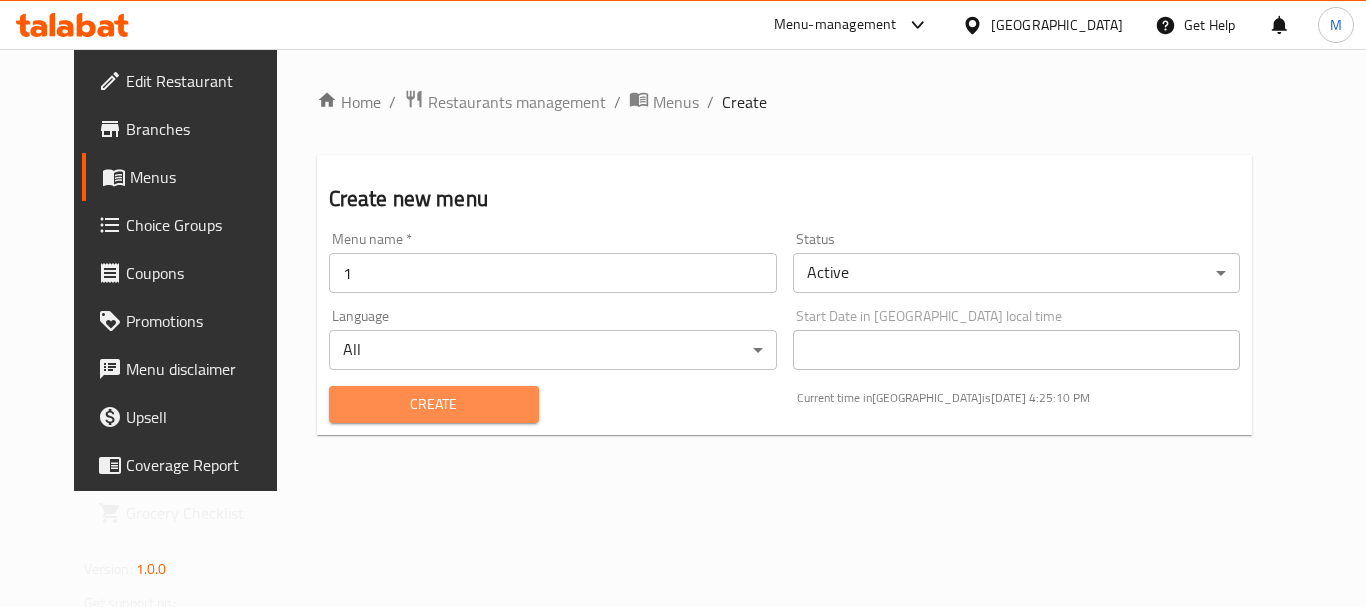 click on "Create" at bounding box center (434, 404) 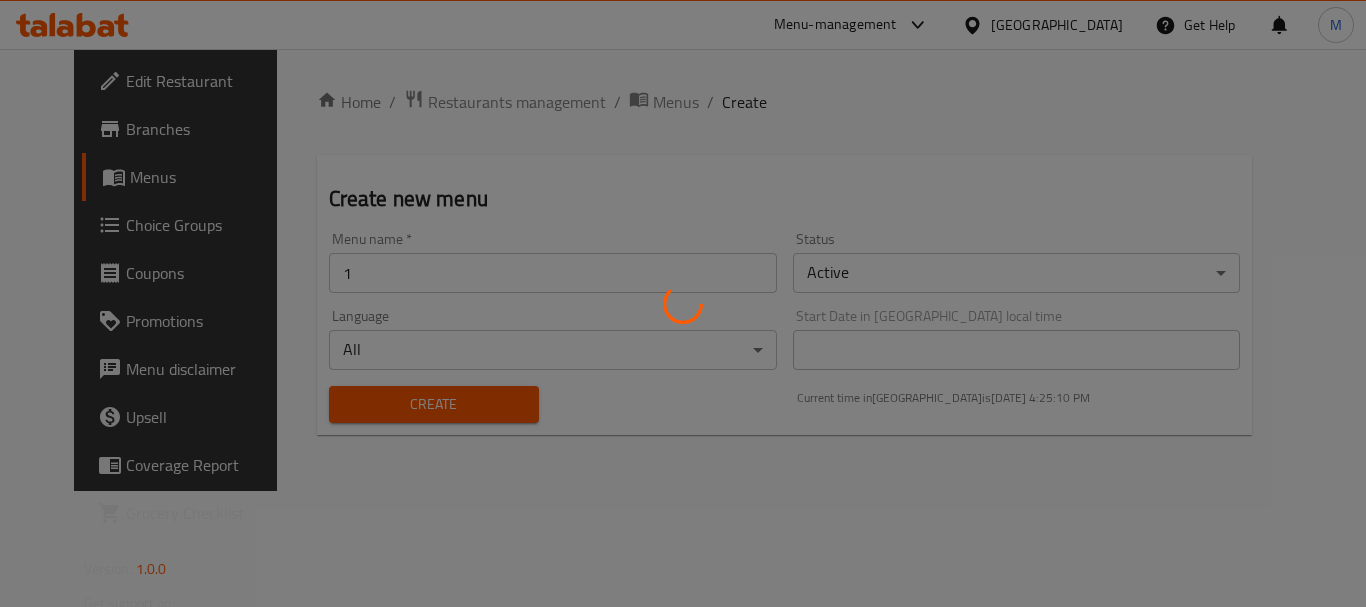 type 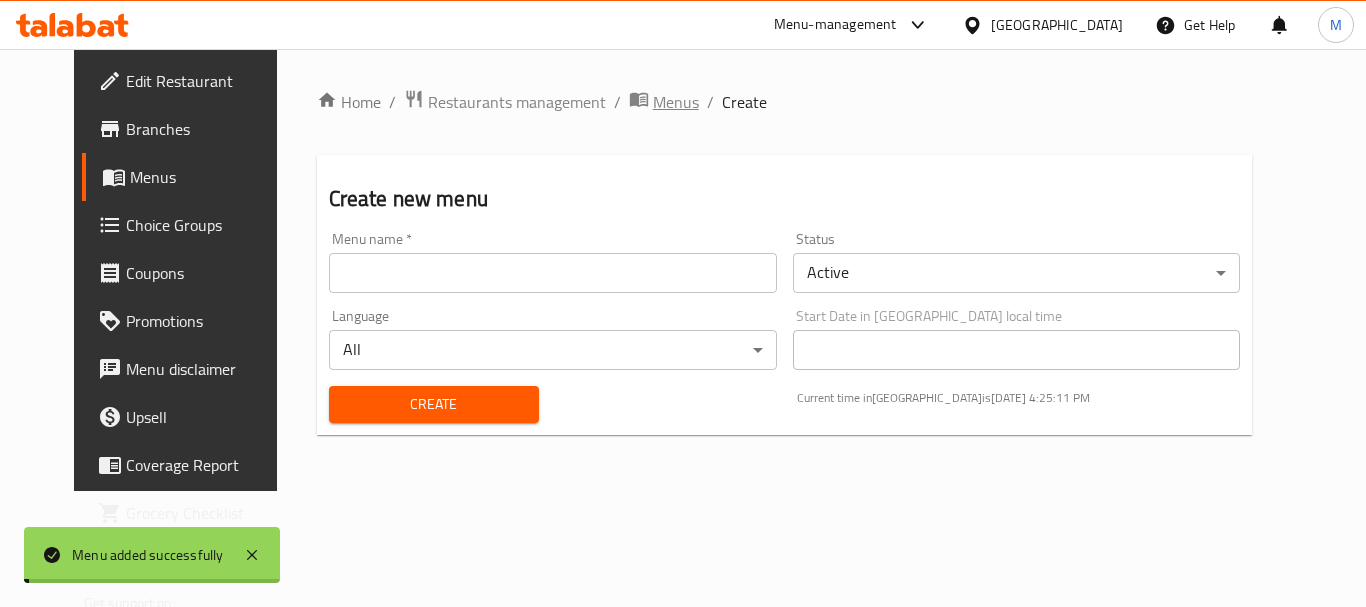 click on "Menus" at bounding box center (676, 102) 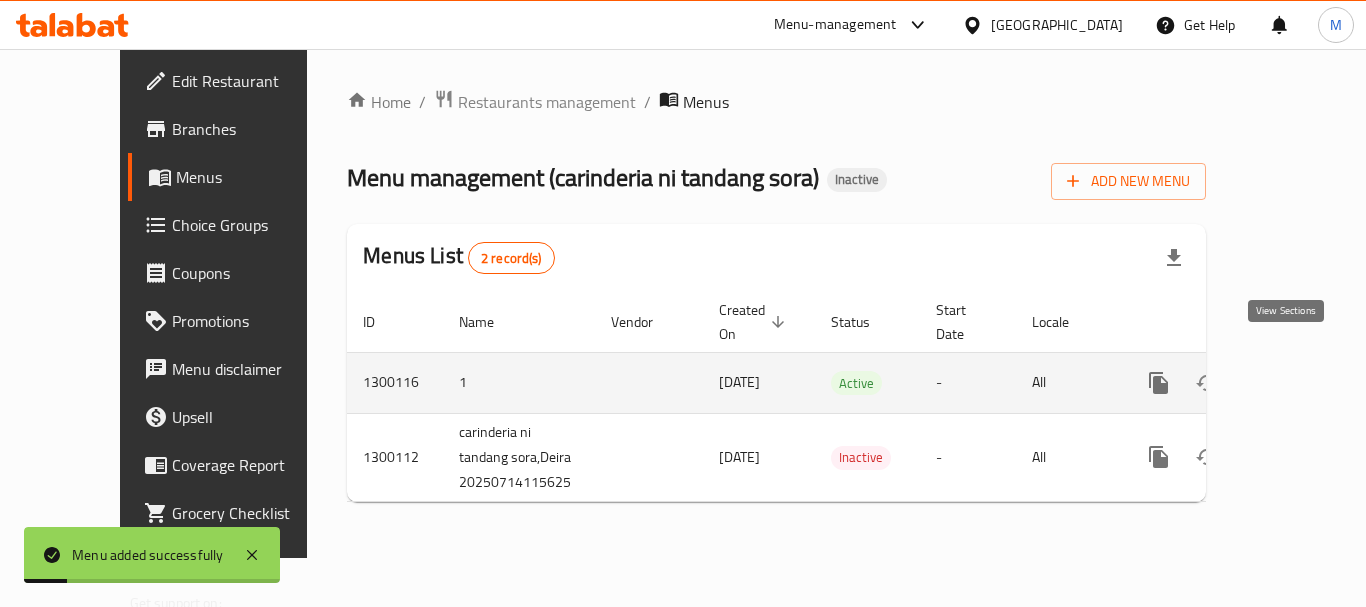 click 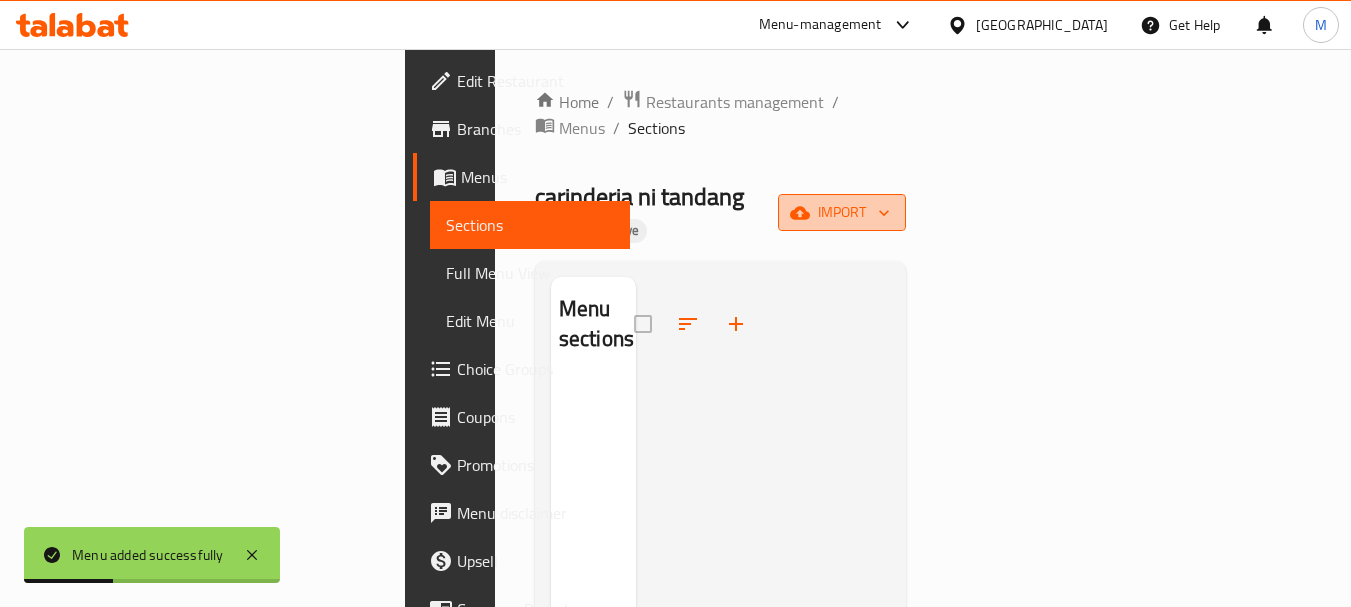 click on "import" at bounding box center [842, 212] 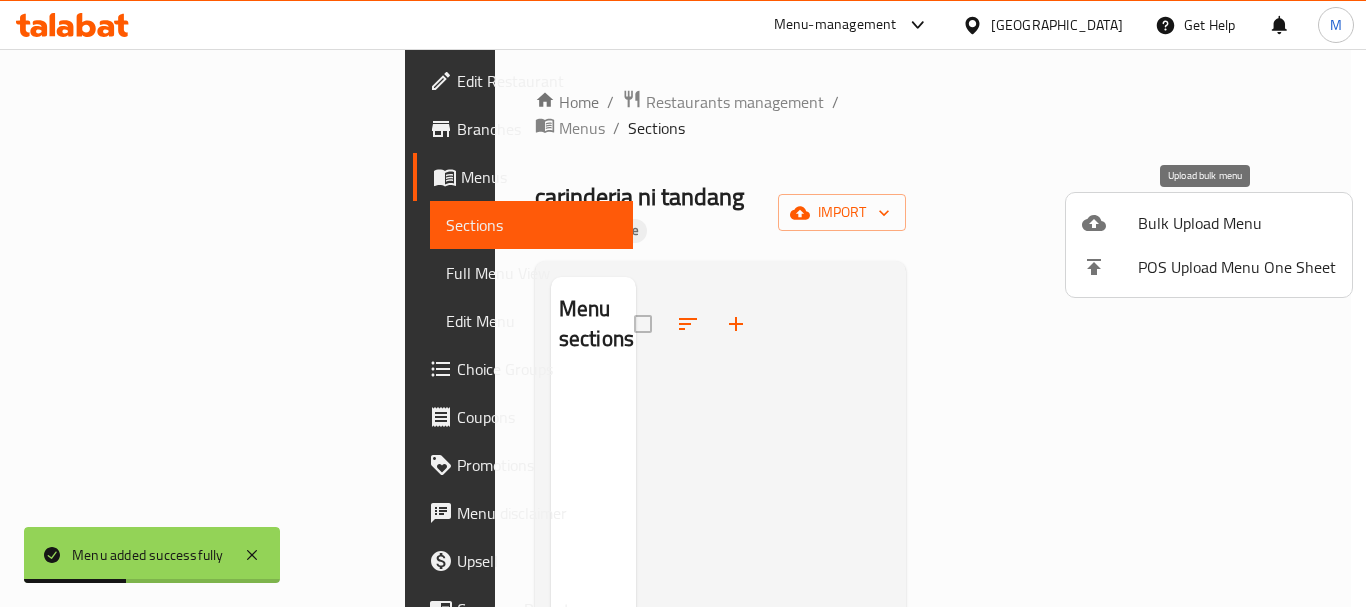 click on "Bulk Upload Menu" at bounding box center (1237, 223) 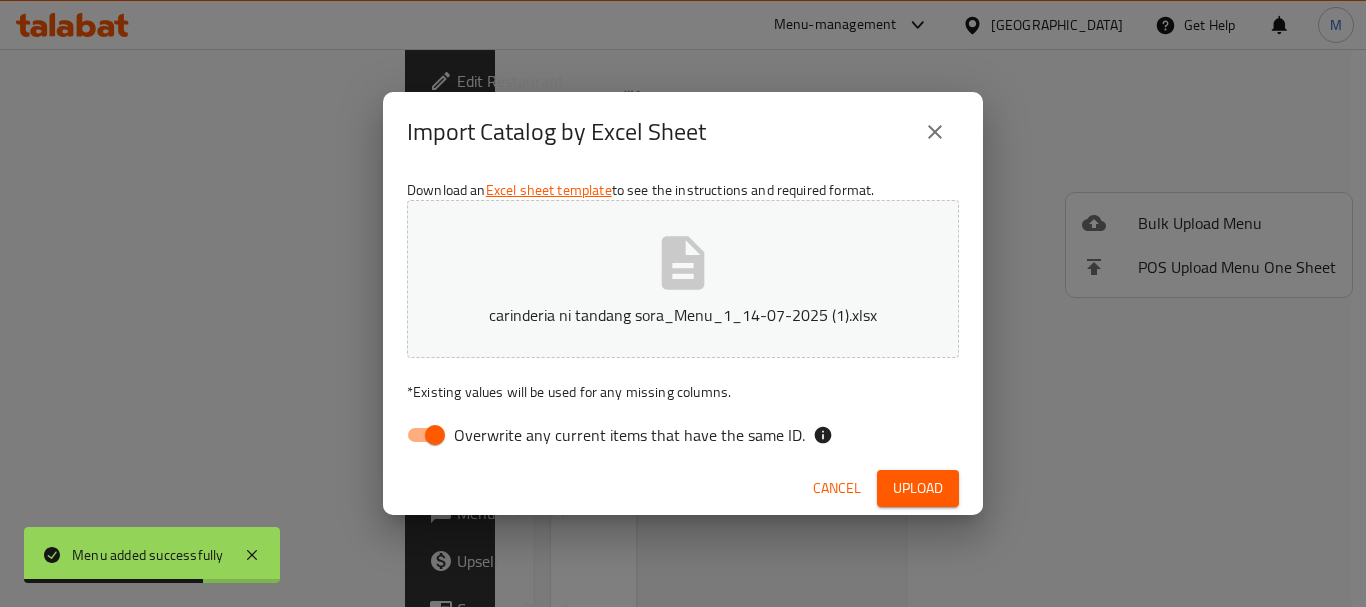 drag, startPoint x: 719, startPoint y: 434, endPoint x: 839, endPoint y: 466, distance: 124.1934 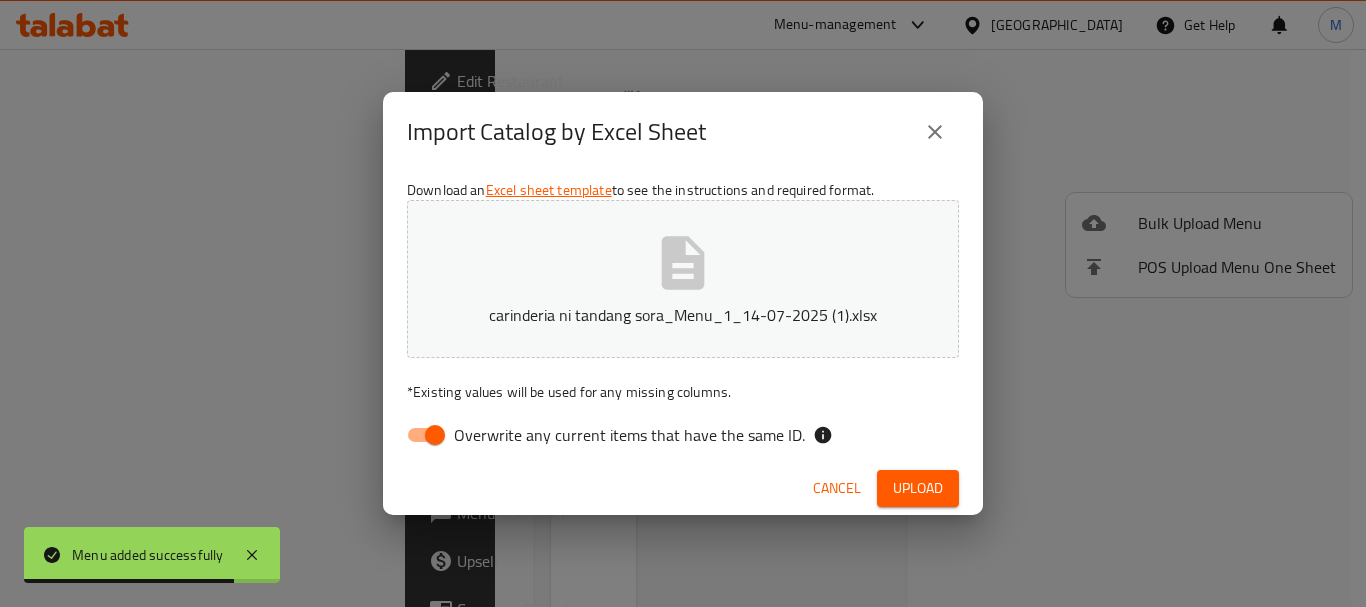 click on "Overwrite any current items that have the same ID." at bounding box center (629, 435) 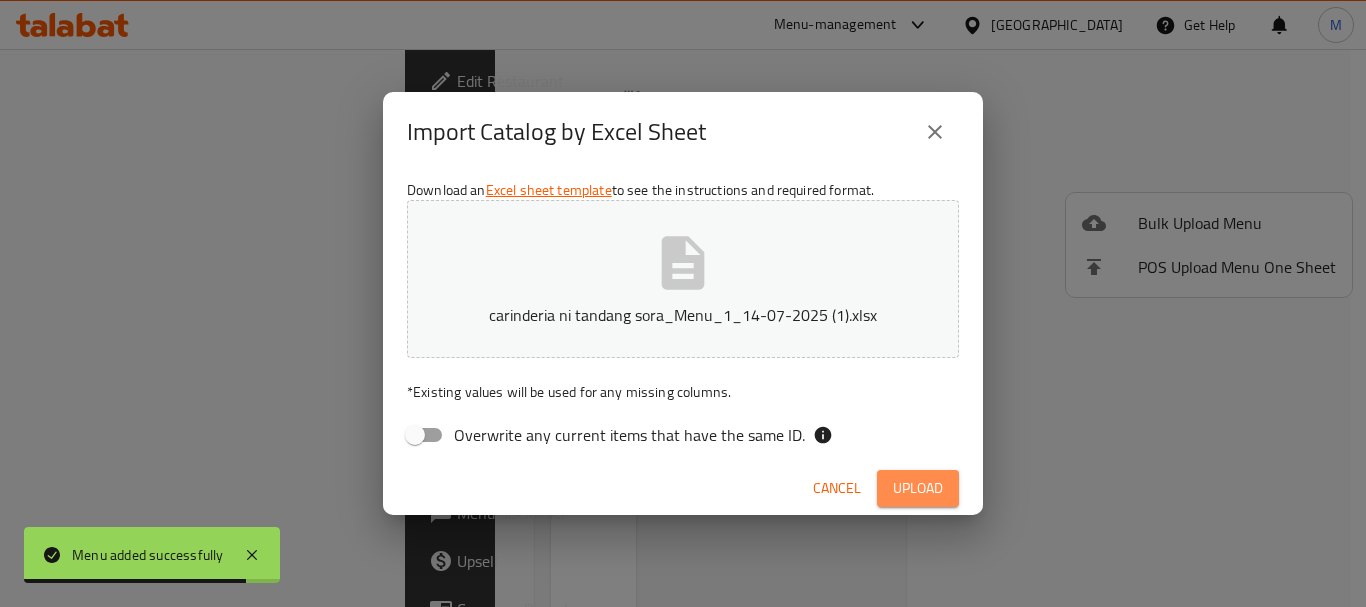 click on "Upload" at bounding box center (918, 488) 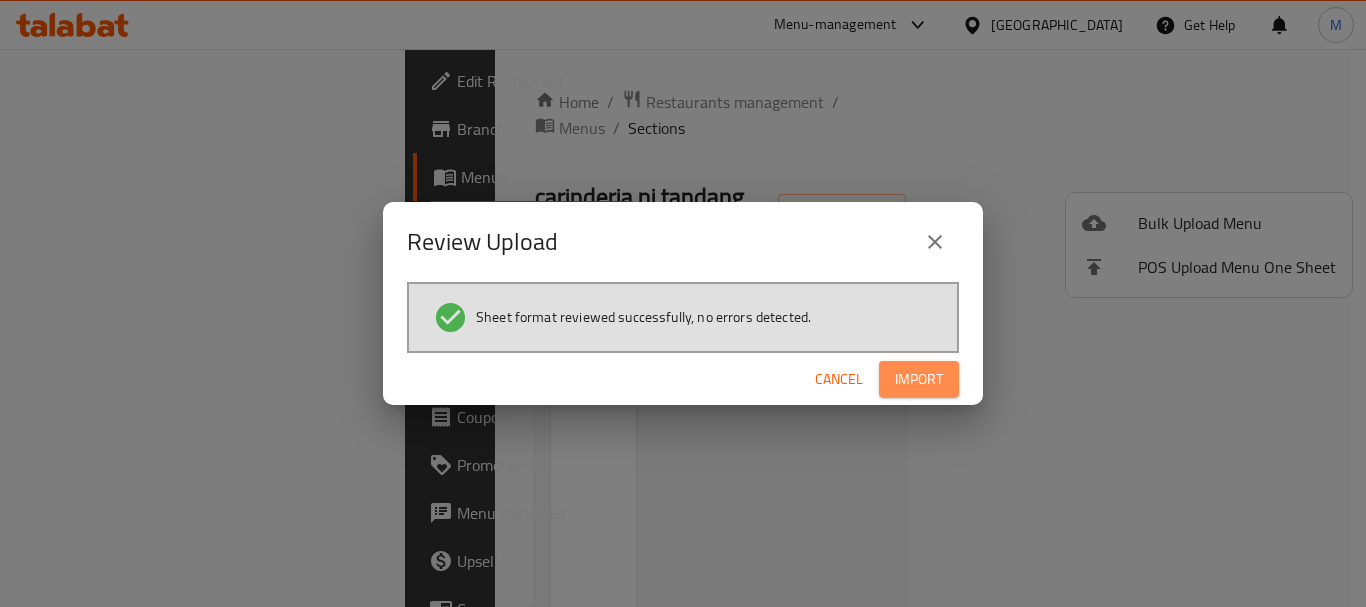 click on "Import" at bounding box center [919, 379] 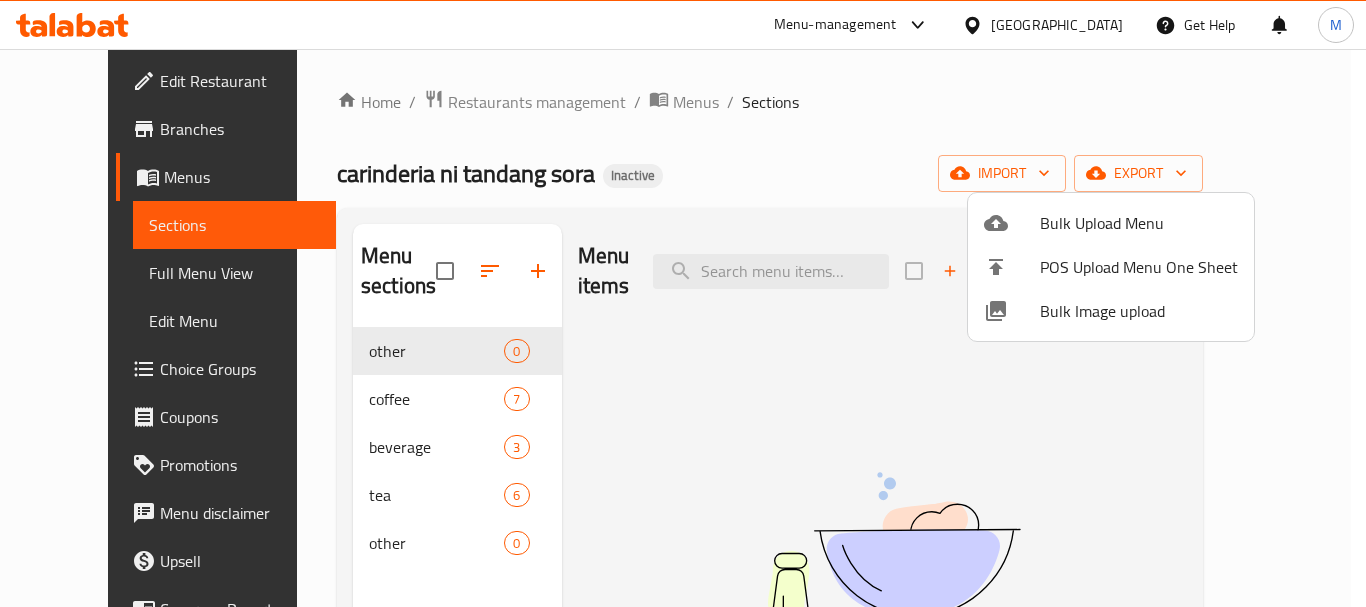 click at bounding box center (683, 303) 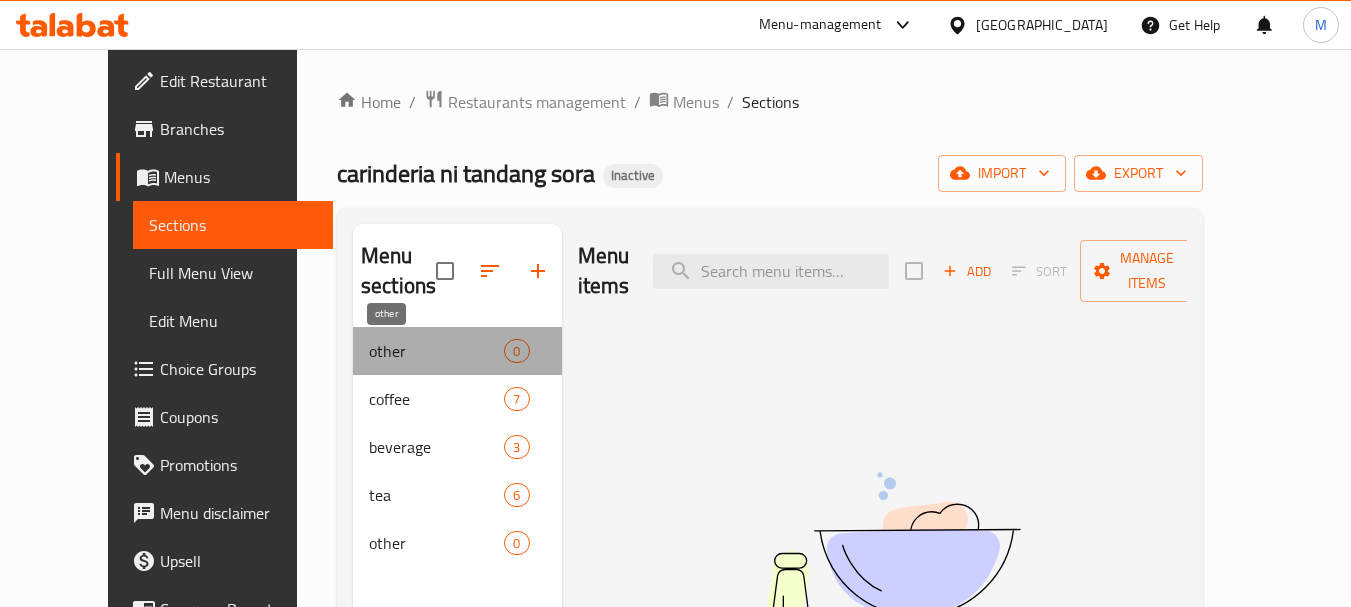 click on "other" at bounding box center [436, 351] 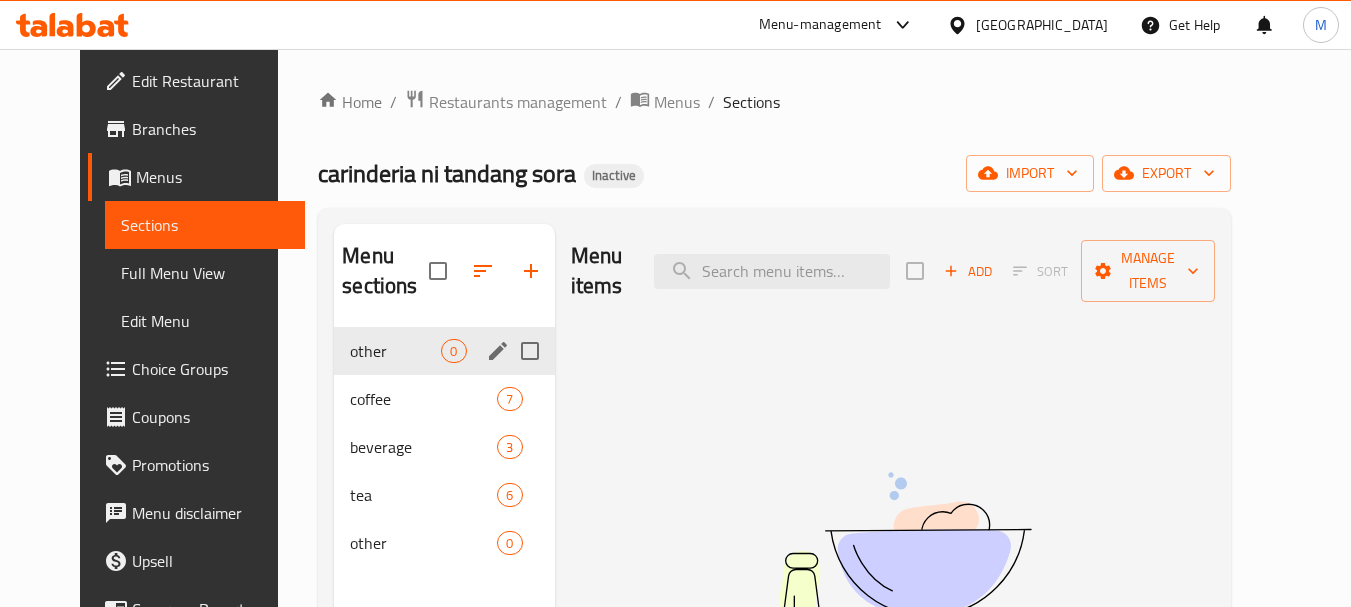 click at bounding box center [530, 351] 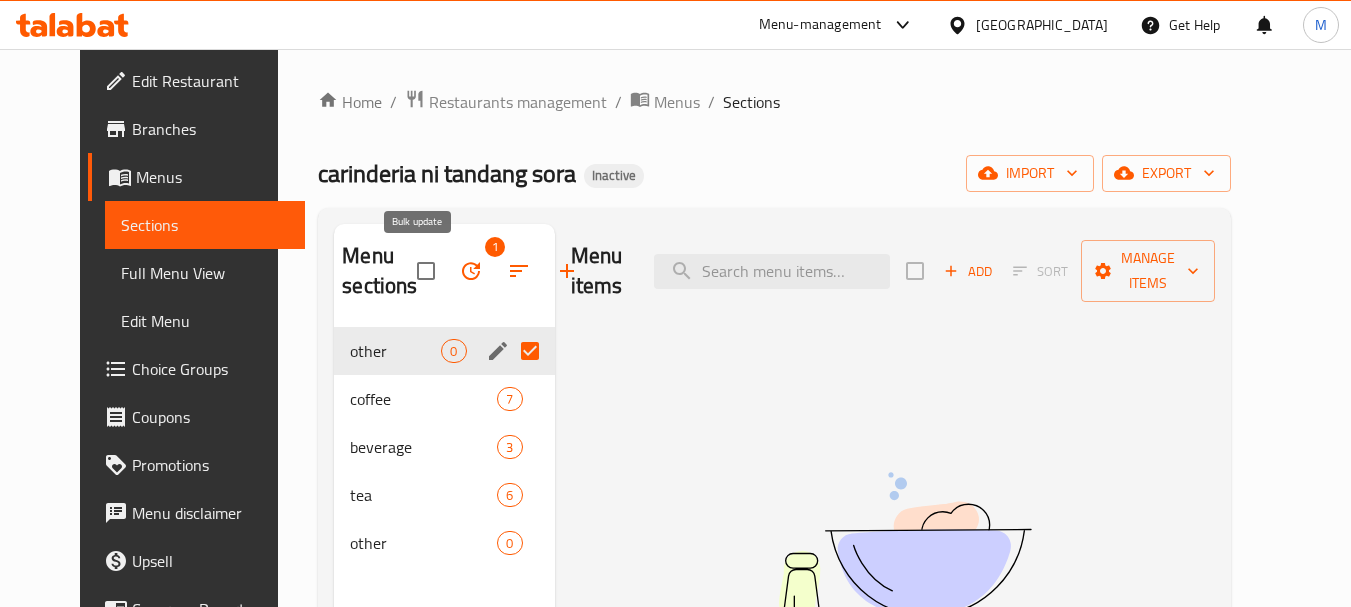 click 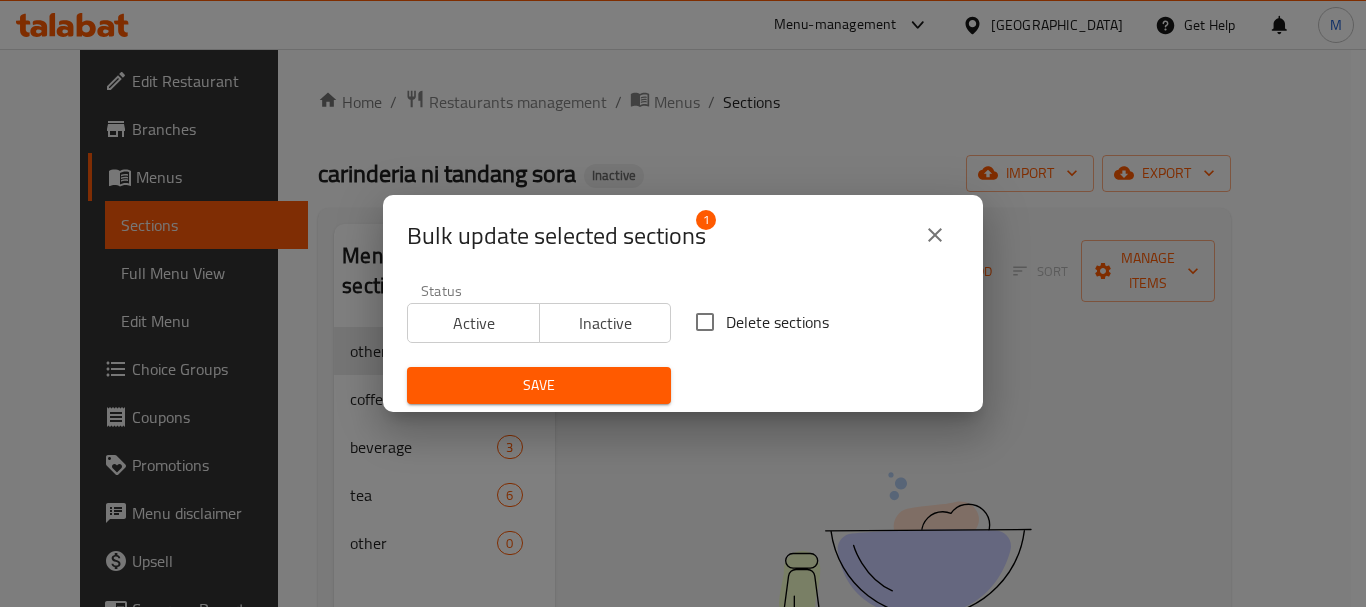 click on "Delete sections" at bounding box center [777, 322] 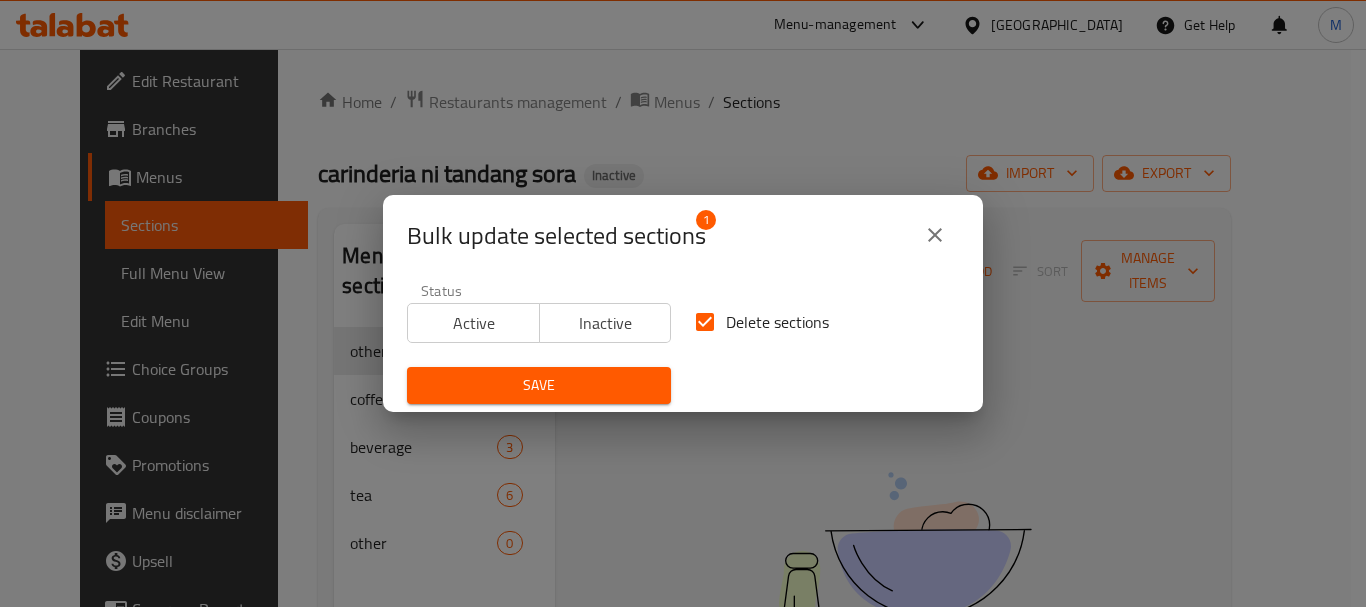 click on "Save" at bounding box center [539, 385] 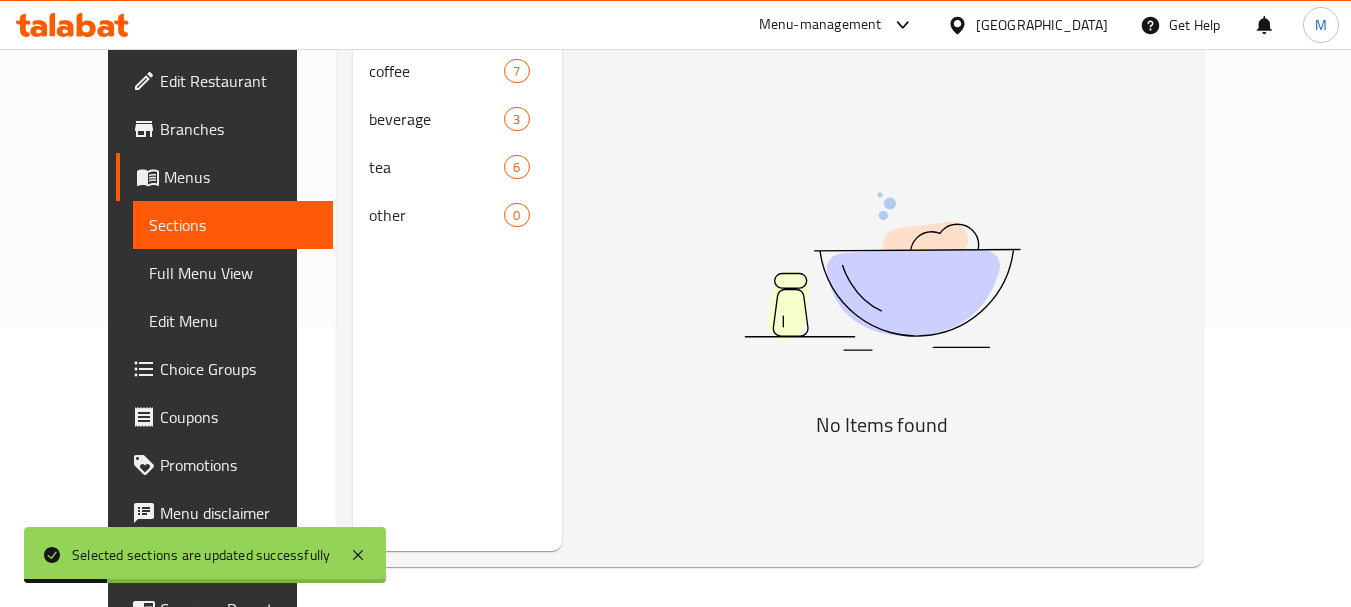 scroll, scrollTop: 80, scrollLeft: 0, axis: vertical 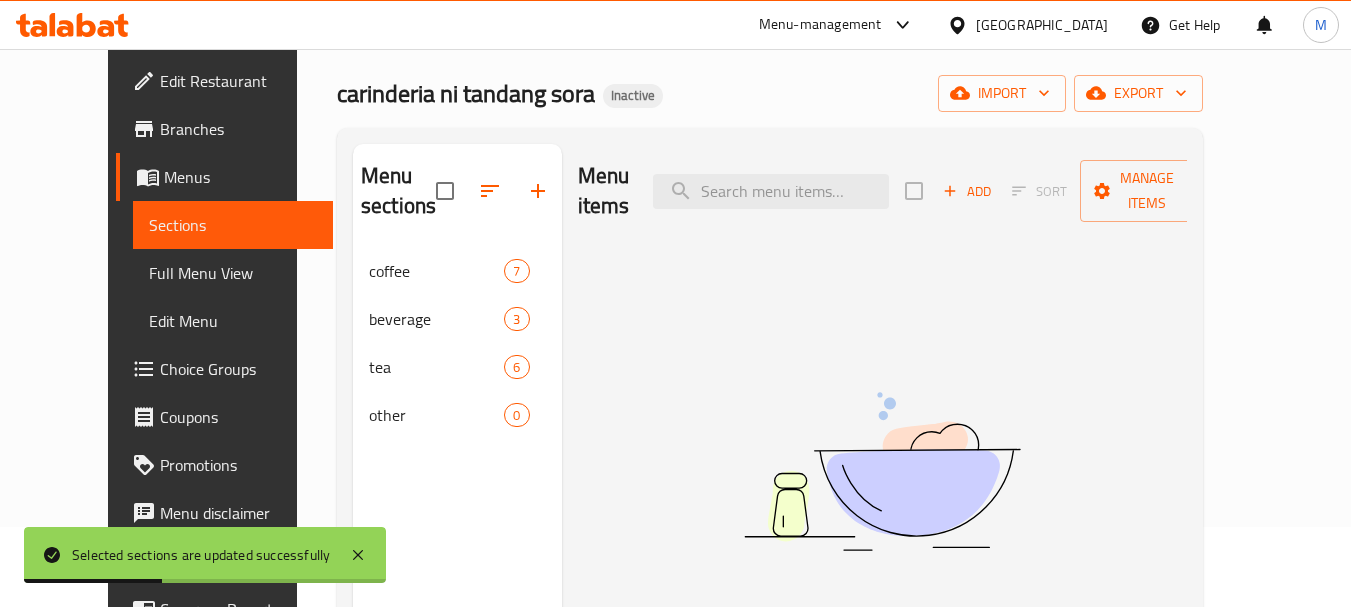 click on "Full Menu View" at bounding box center (233, 273) 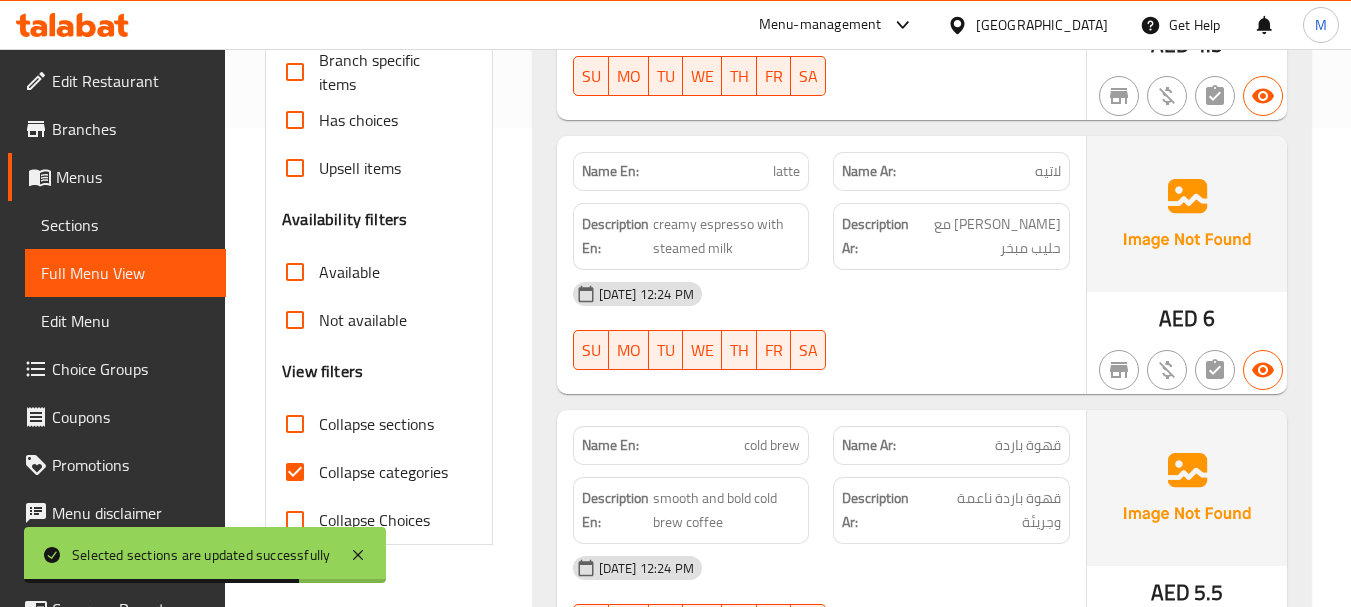 scroll, scrollTop: 480, scrollLeft: 0, axis: vertical 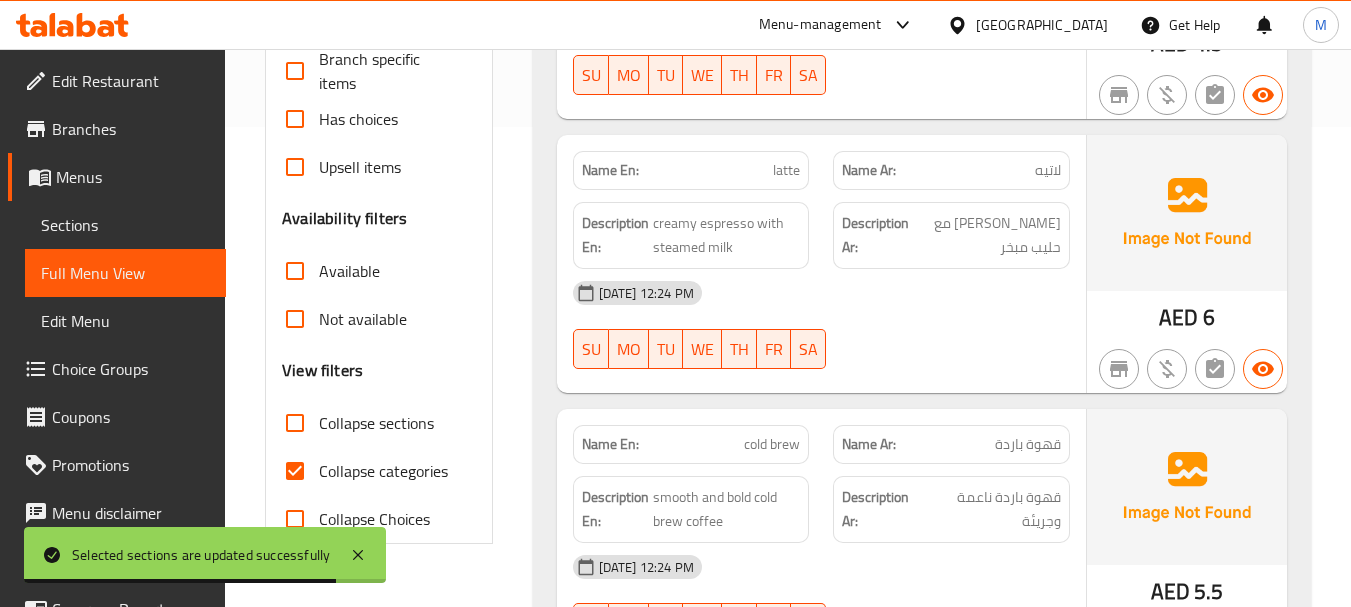 click on "Collapse categories" at bounding box center (383, 471) 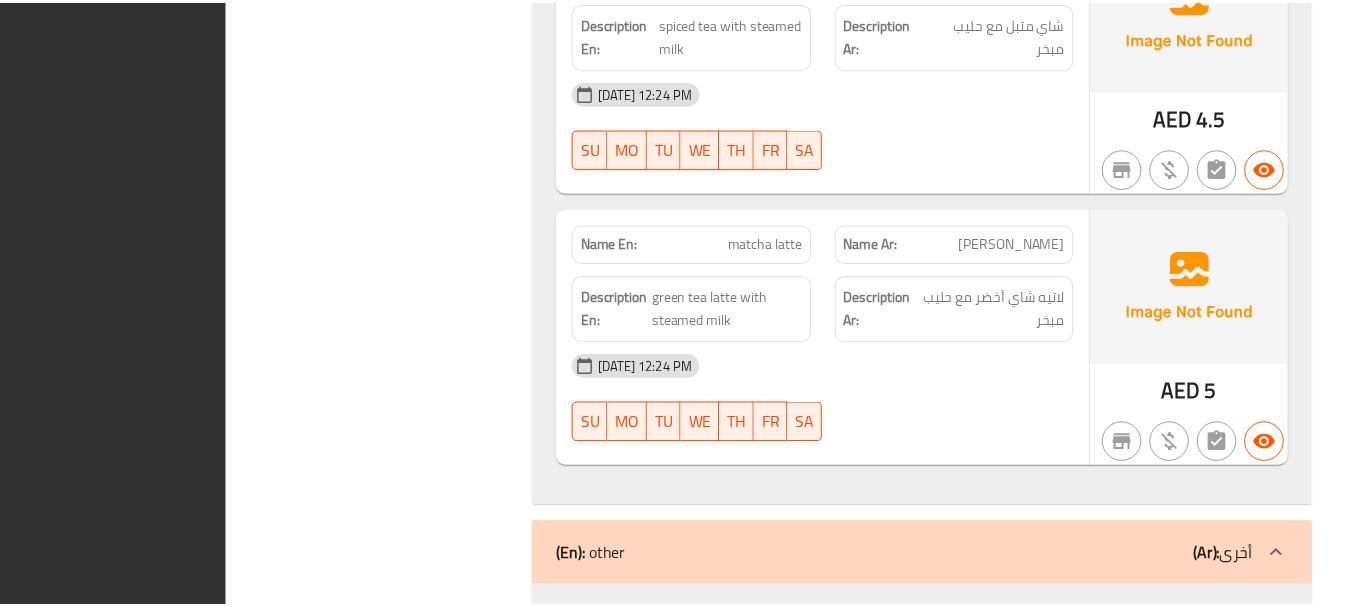 scroll, scrollTop: 4518, scrollLeft: 0, axis: vertical 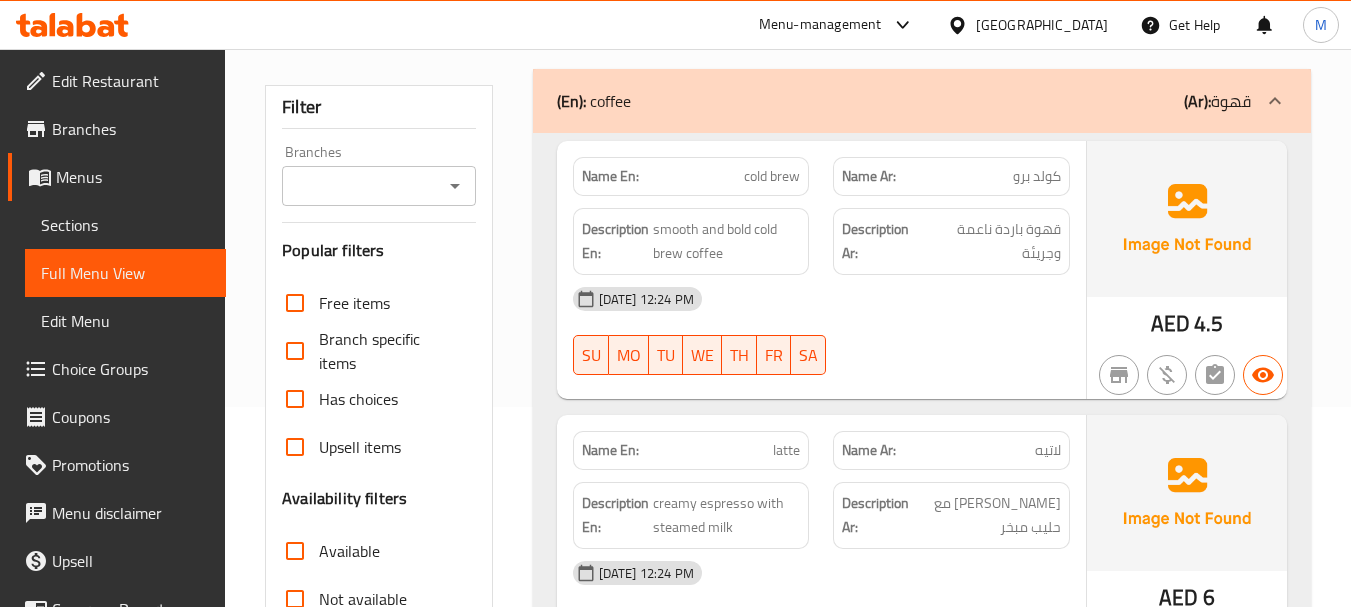 click on "[GEOGRAPHIC_DATA]" at bounding box center (1042, 25) 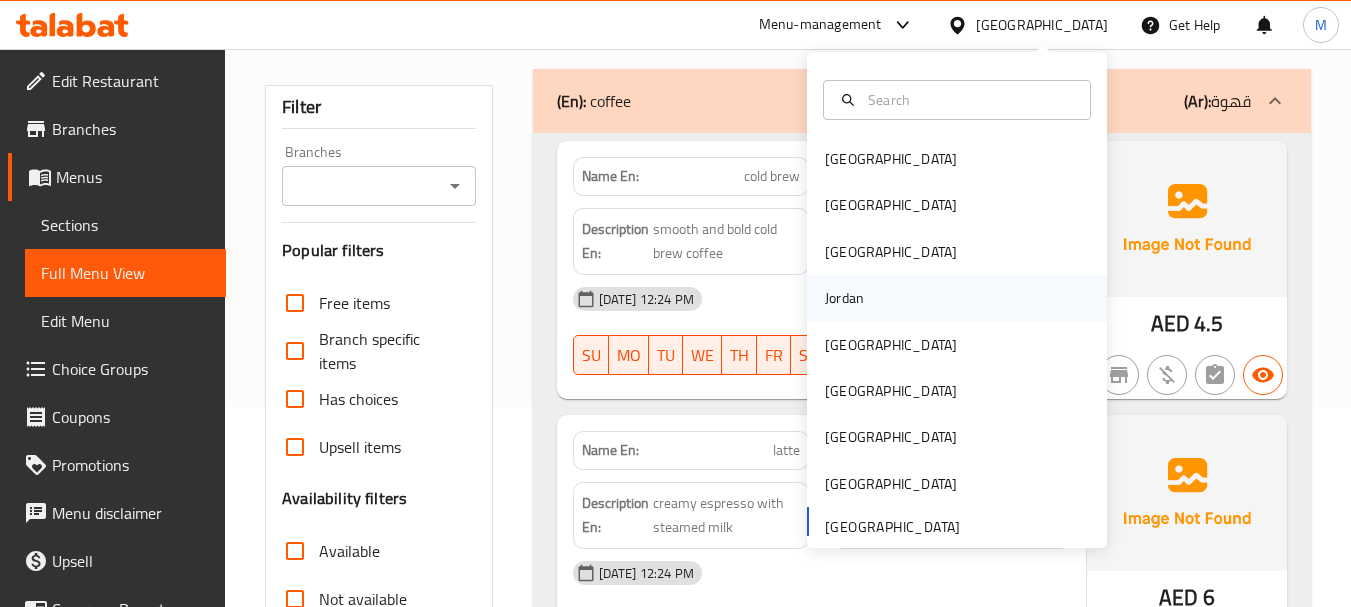 click on "Jordan" at bounding box center (844, 298) 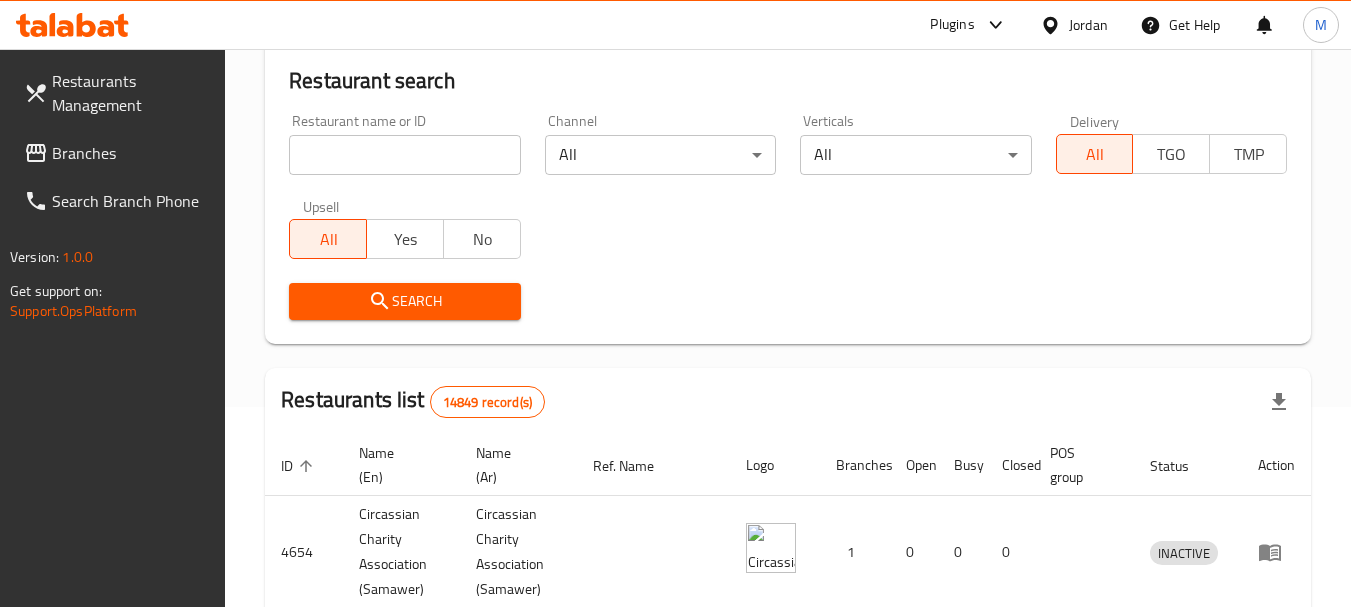 click on "Branches" at bounding box center [117, 153] 